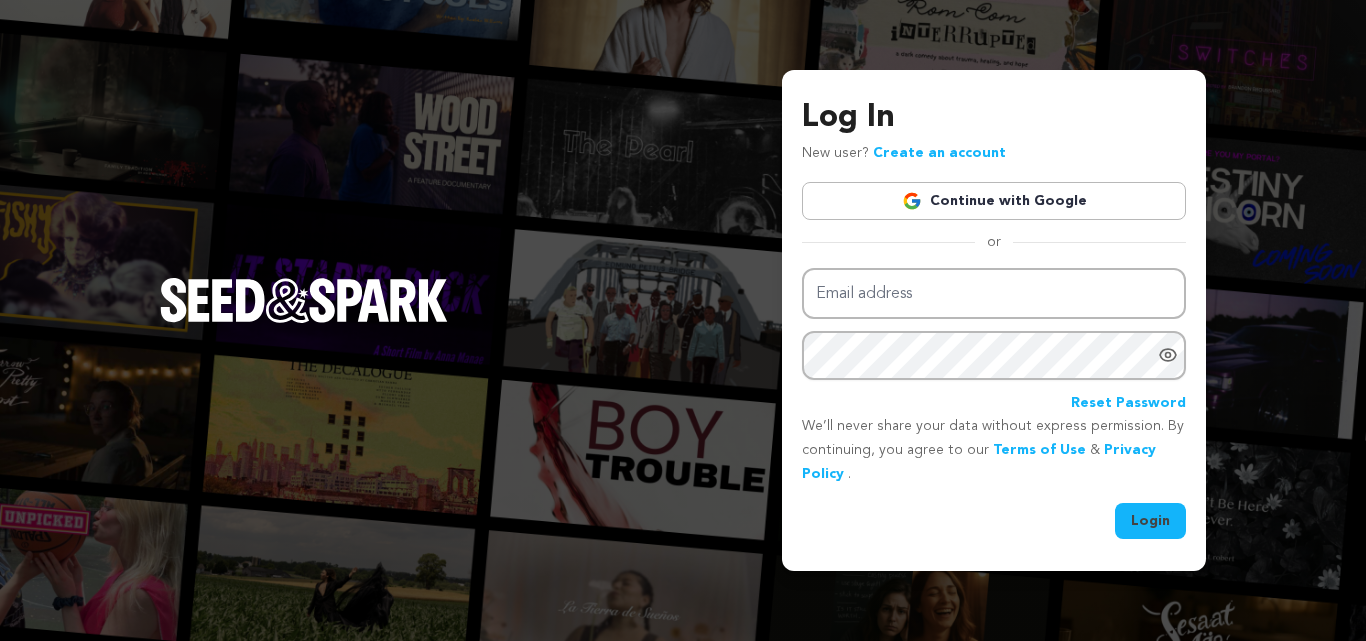 scroll, scrollTop: 0, scrollLeft: 0, axis: both 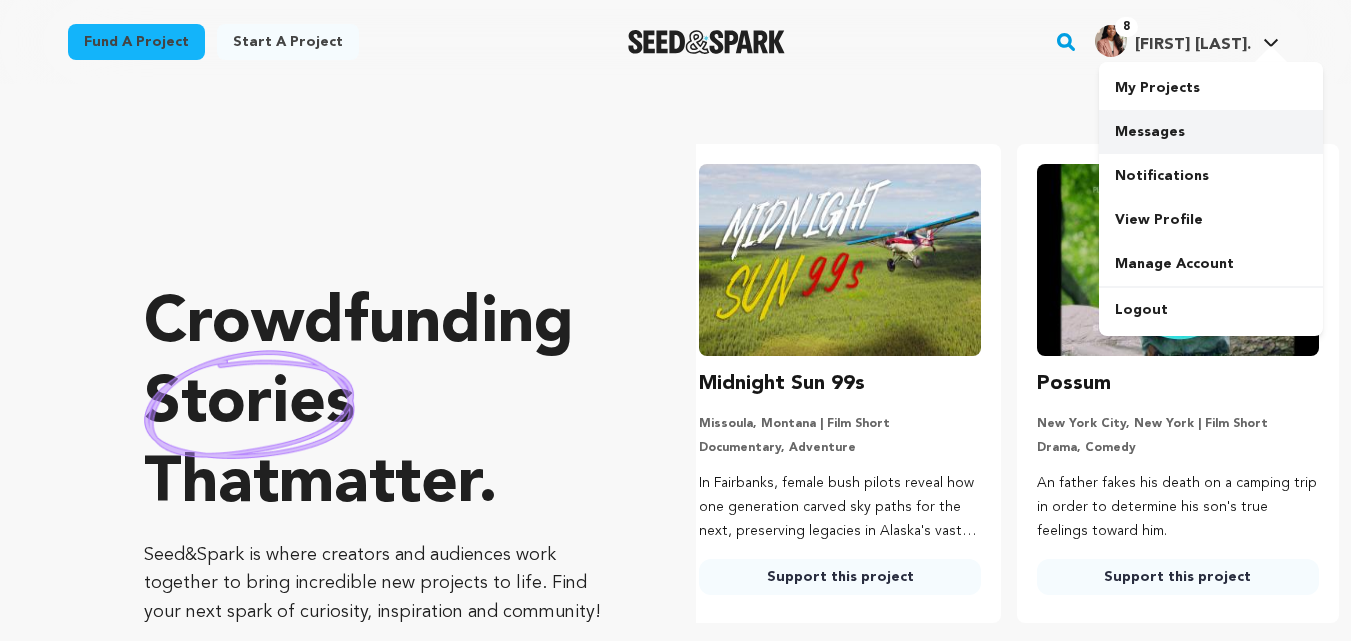 click on "Messages" at bounding box center [1211, 132] 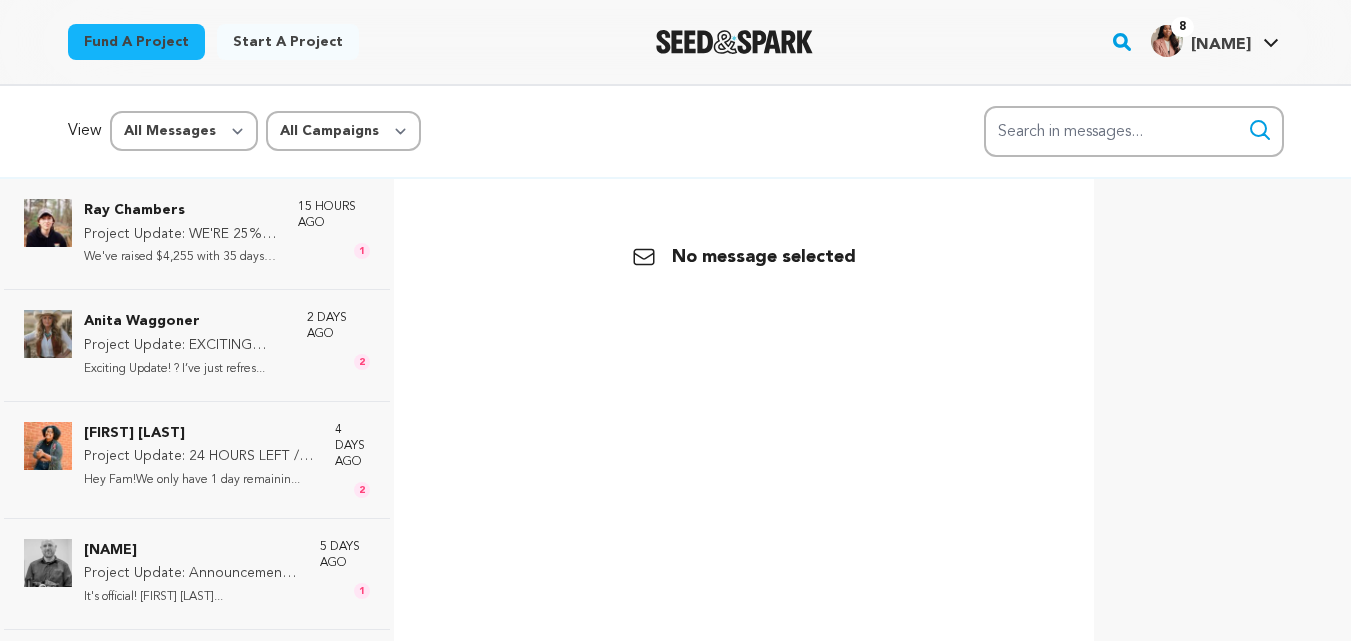 scroll, scrollTop: 0, scrollLeft: 0, axis: both 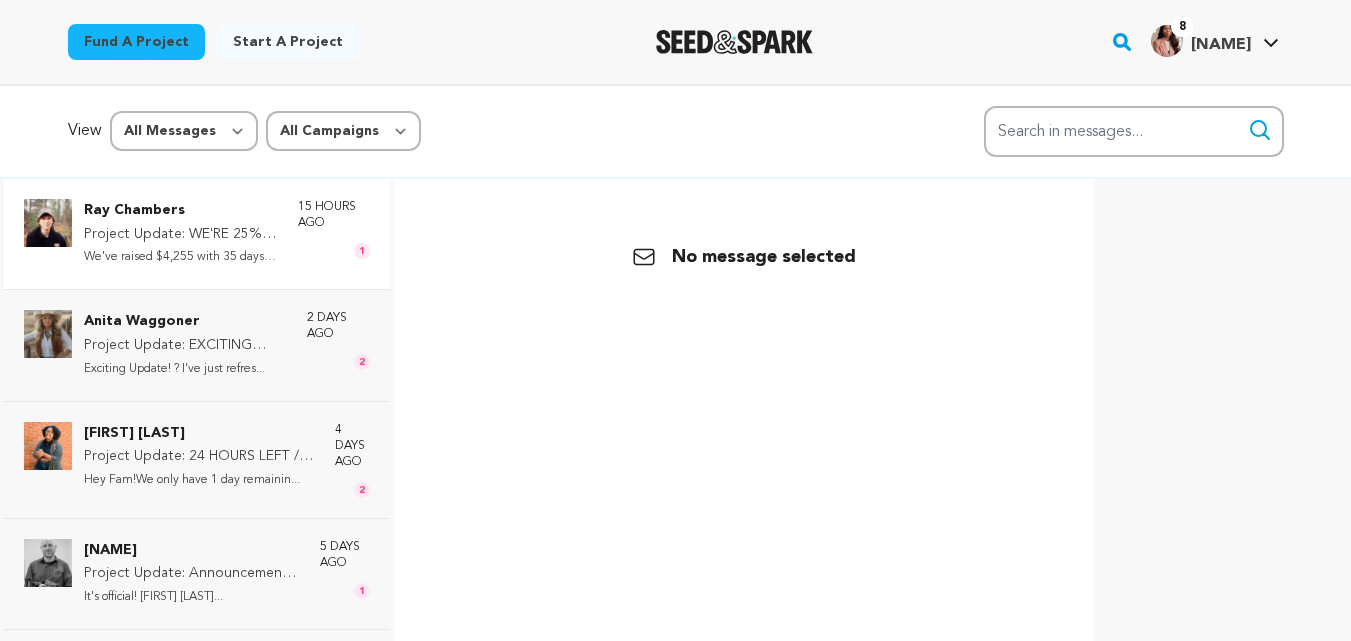 click on "[NAME]
Project Update:
WE'RE 25% FUNDED!
We've raised $4,255 with 35 days to...
15 hours ago
1" at bounding box center [227, 234] 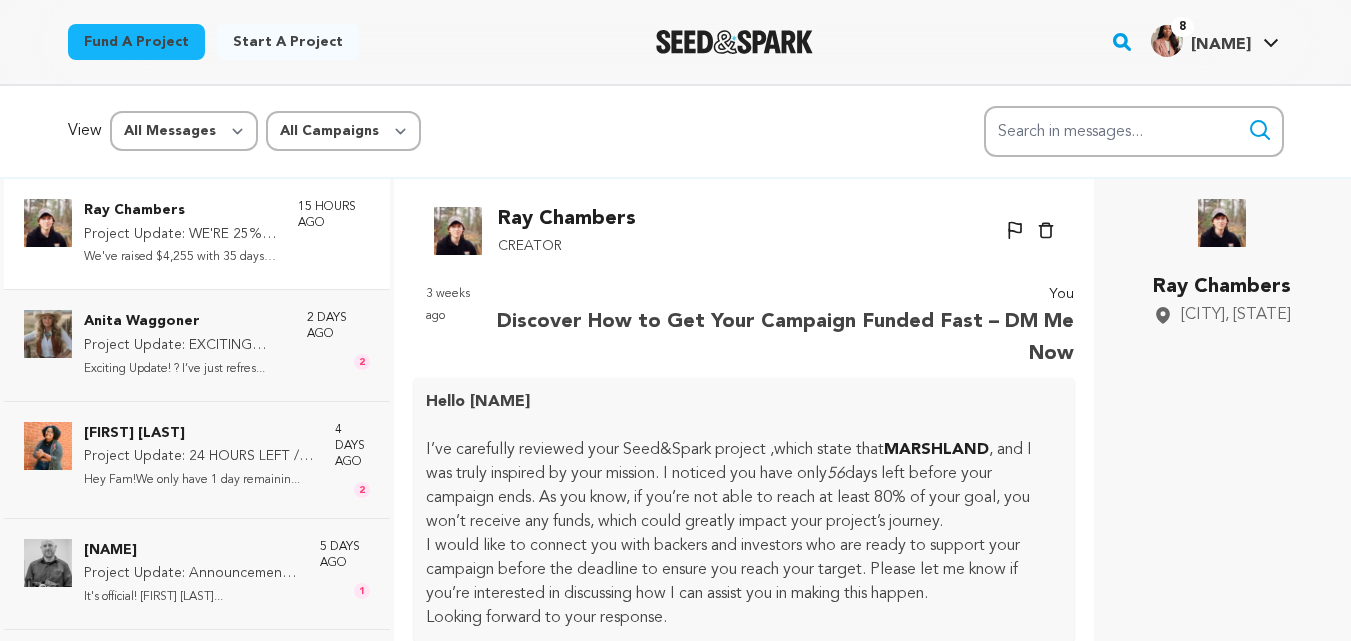 scroll, scrollTop: 98, scrollLeft: 0, axis: vertical 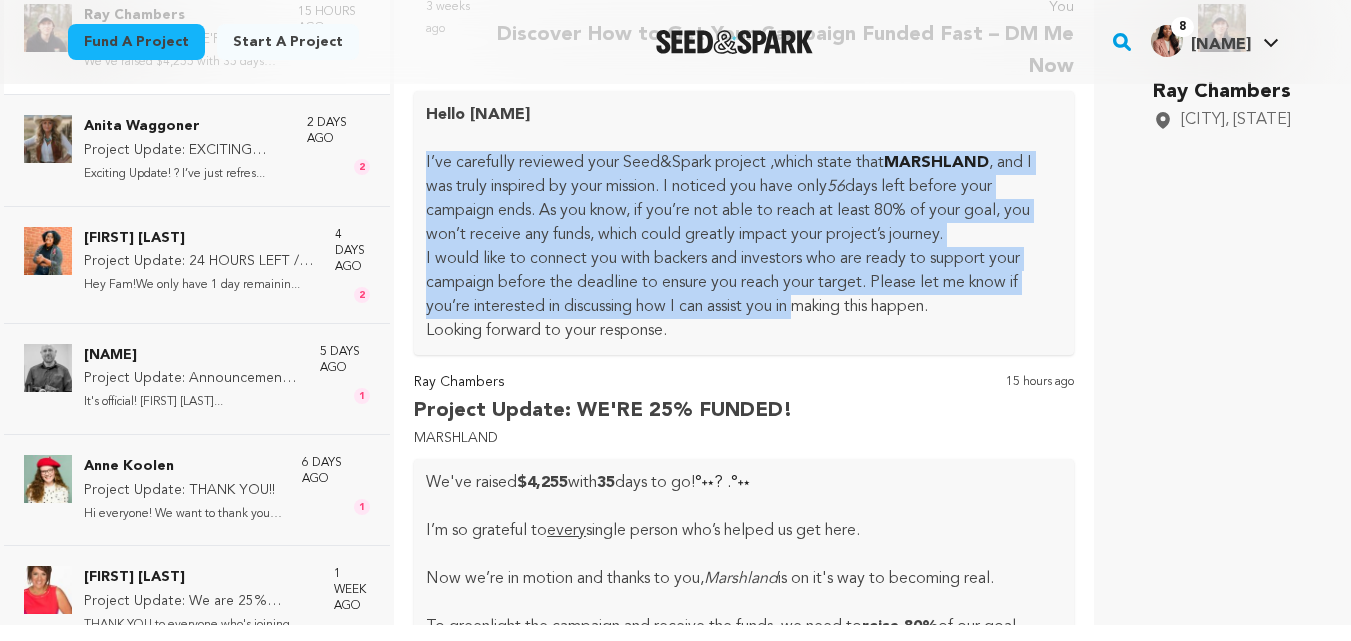 drag, startPoint x: 425, startPoint y: 154, endPoint x: 810, endPoint y: 297, distance: 410.6994 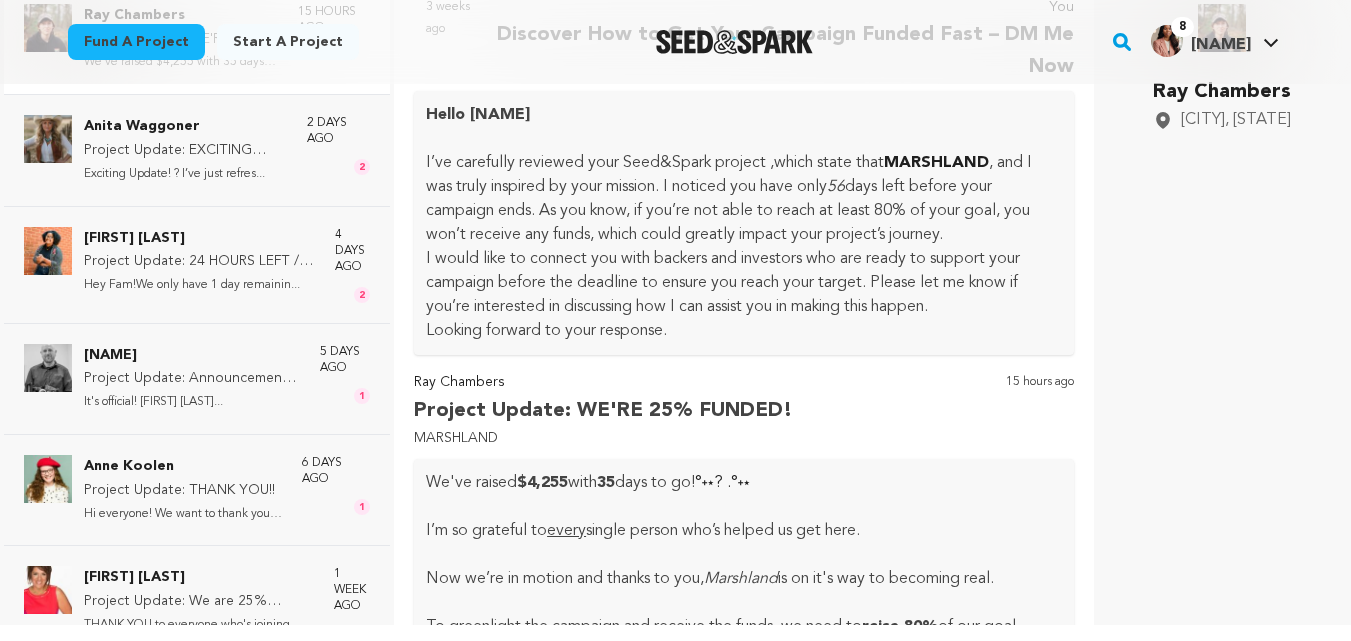 click on "Looking forward to your response." at bounding box center (744, 331) 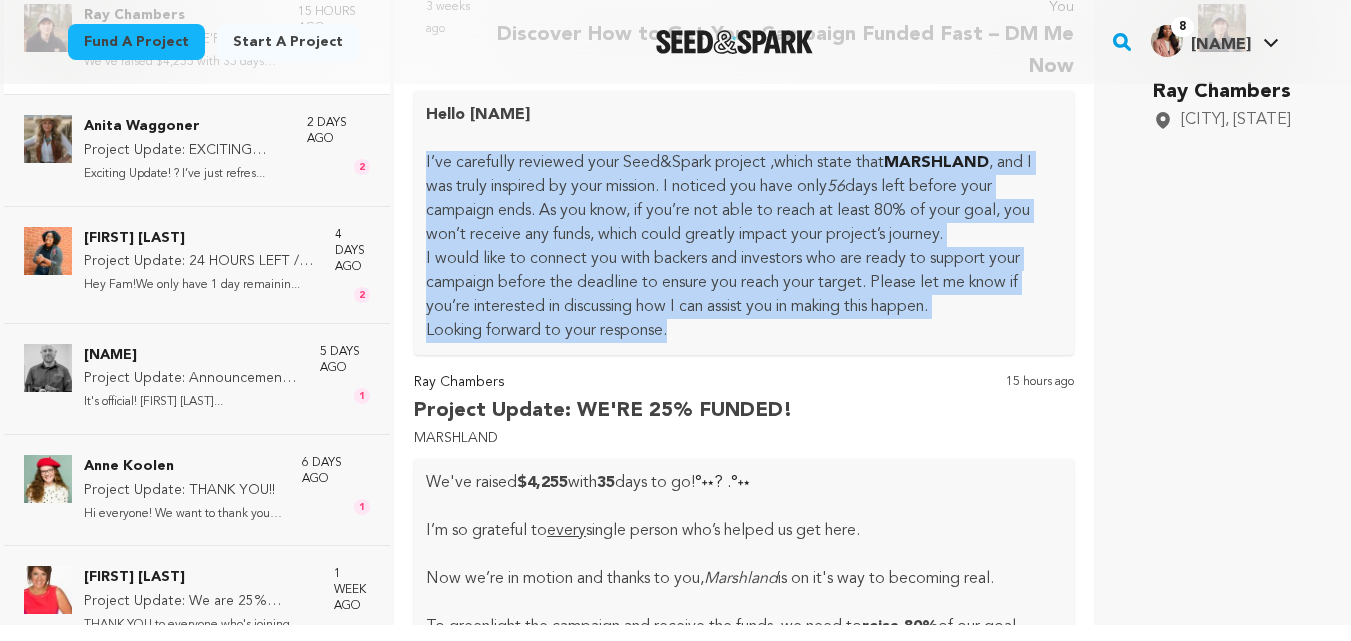 drag, startPoint x: 669, startPoint y: 332, endPoint x: 421, endPoint y: 154, distance: 305.2671 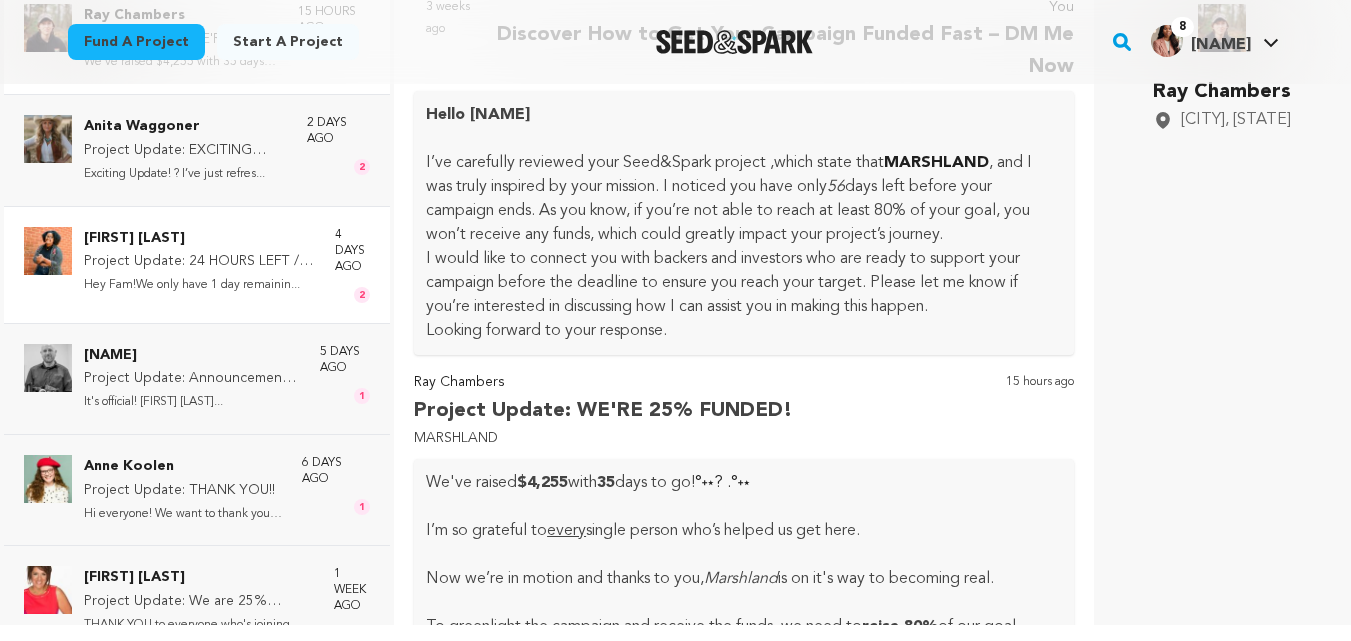 click on "Project Update:
24 HOURS LEFT // Help Sunflower Grow, Make A Pledge!" at bounding box center (199, 262) 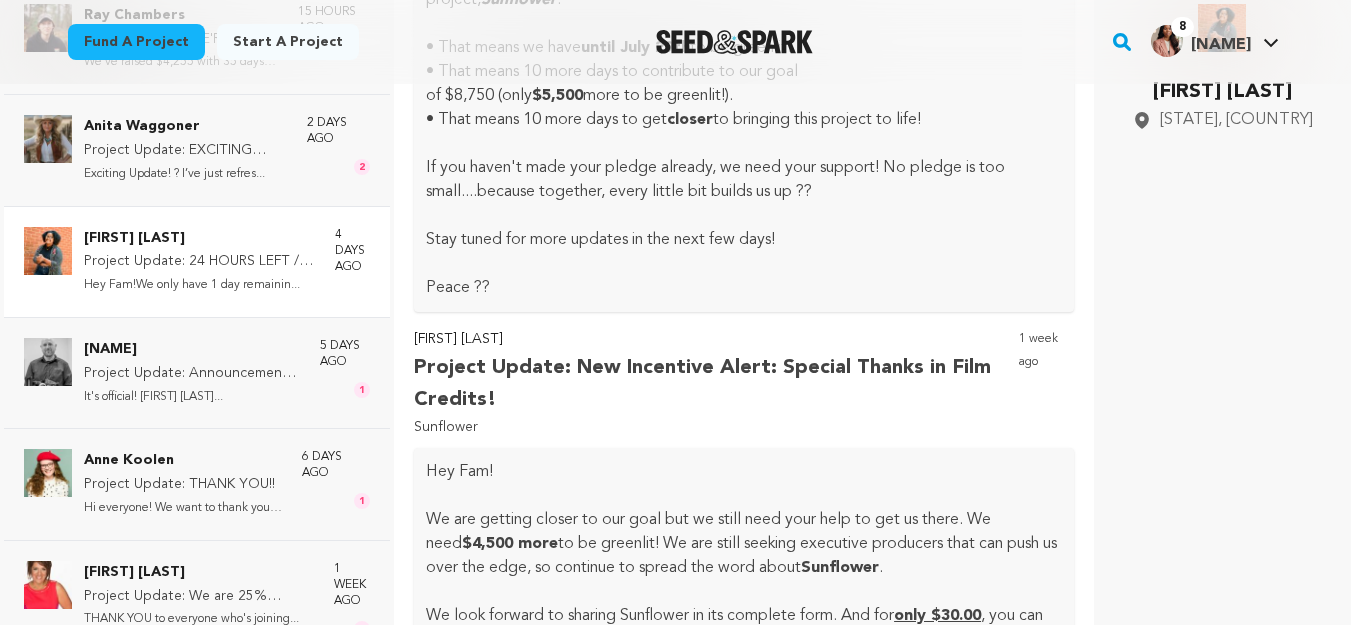 scroll, scrollTop: 0, scrollLeft: 0, axis: both 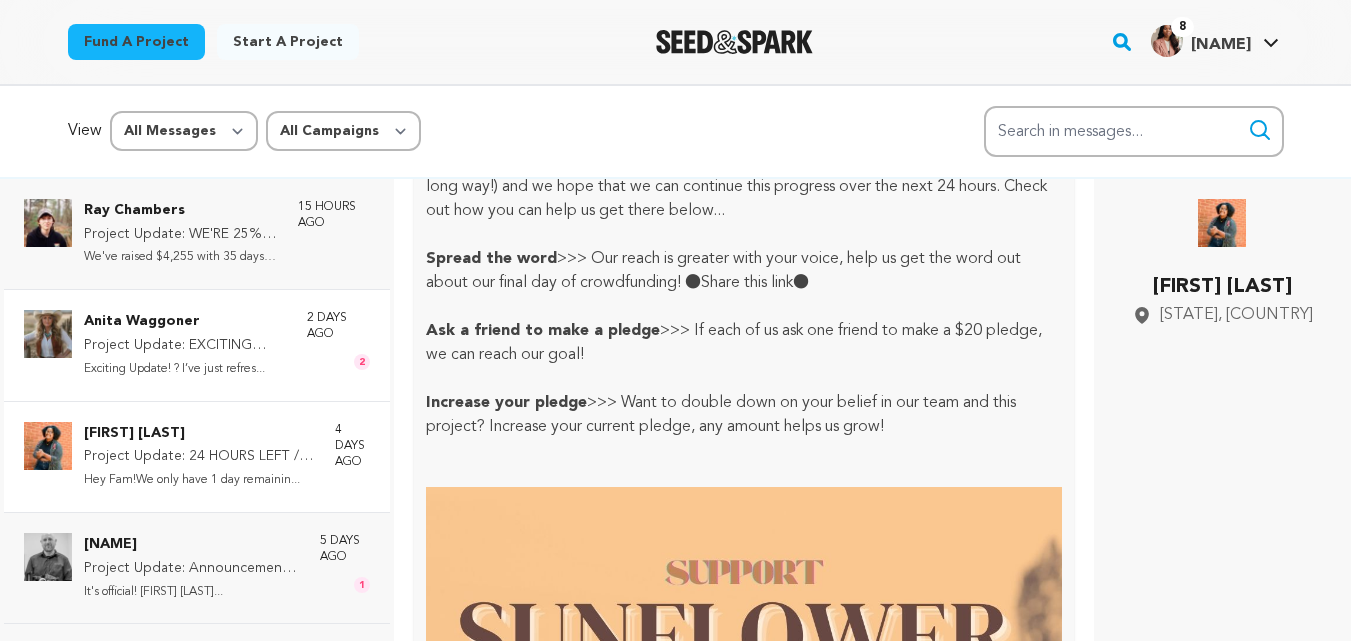click on "Anita Waggoner
Project Update:
EXCITING UPDATE
Exciting Update! ? I’ve just refres...
2 days ago
2" at bounding box center (227, 345) 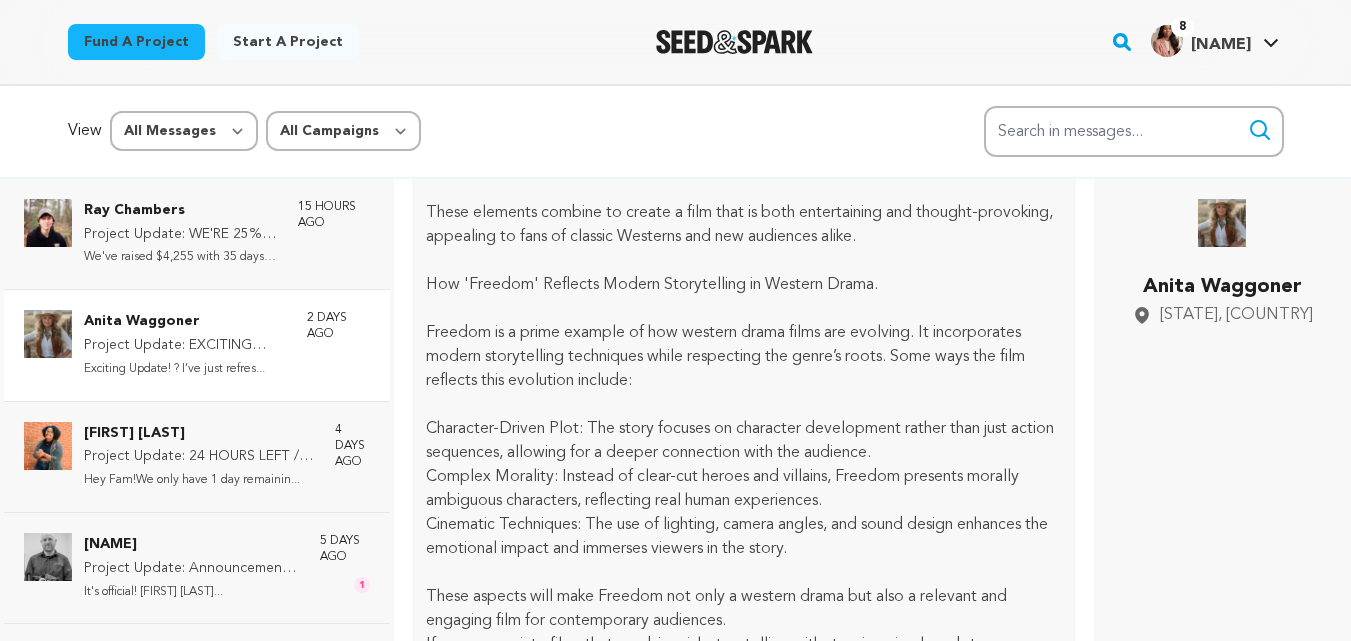 scroll, scrollTop: 75, scrollLeft: 0, axis: vertical 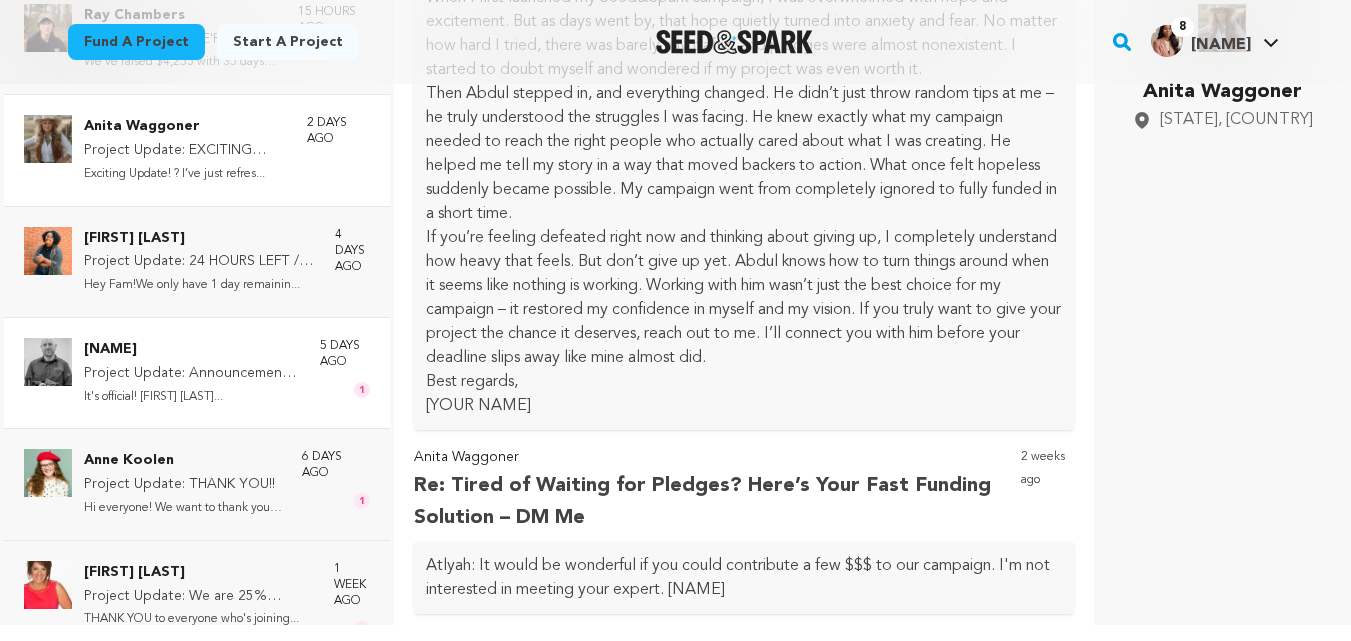 click on "Michael Castaldo
Project Update:
Announcement: Our lead is in!!
It's official!  Charles Edwin Powel...
5 days ago
1" at bounding box center (227, 373) 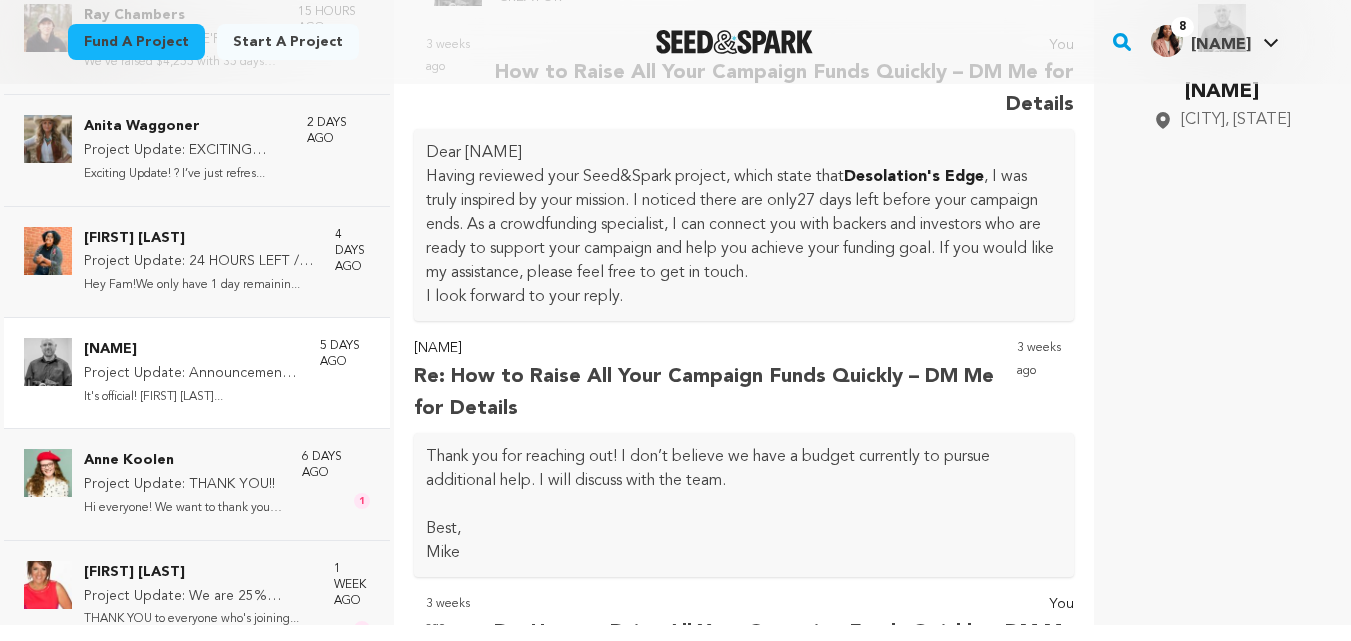 scroll, scrollTop: 0, scrollLeft: 0, axis: both 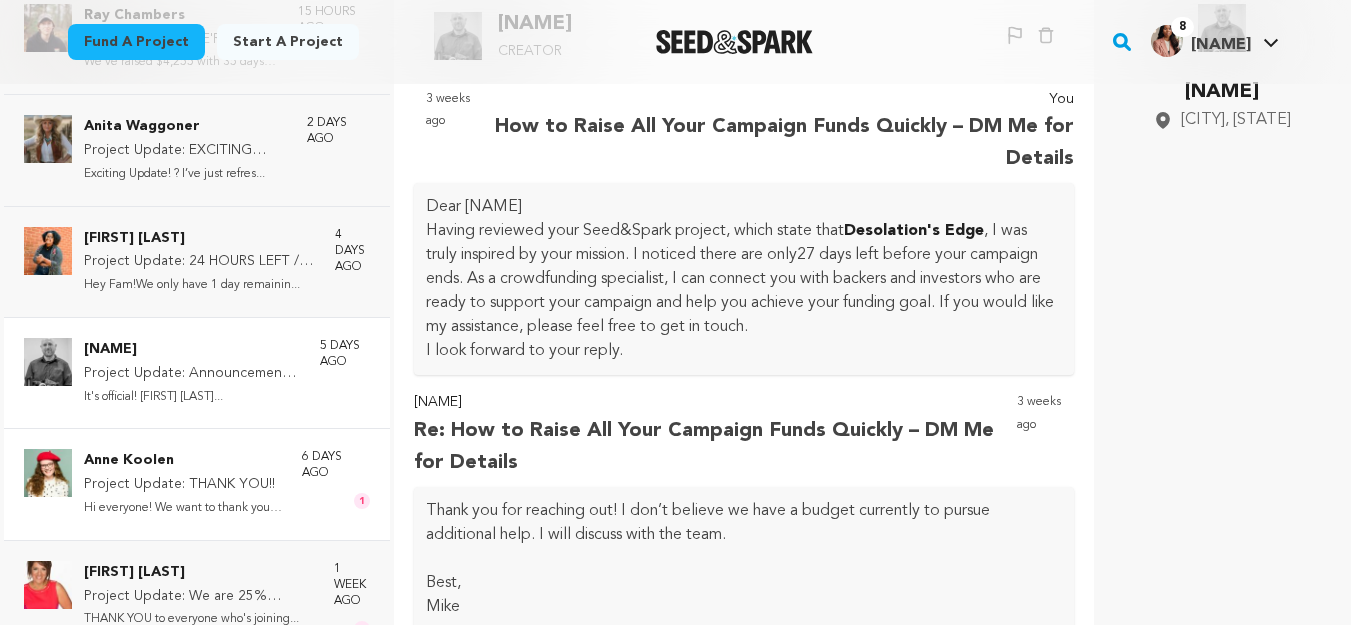 click on "Anne Koolen" at bounding box center [183, 461] 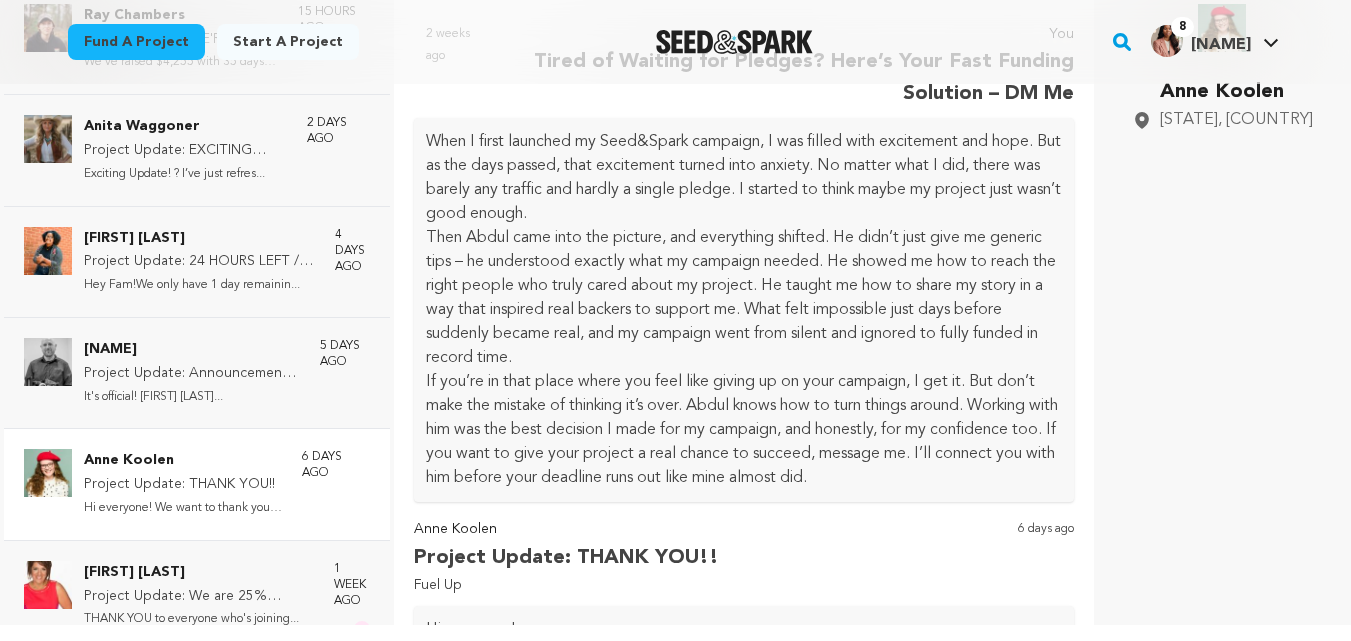 scroll, scrollTop: 0, scrollLeft: 0, axis: both 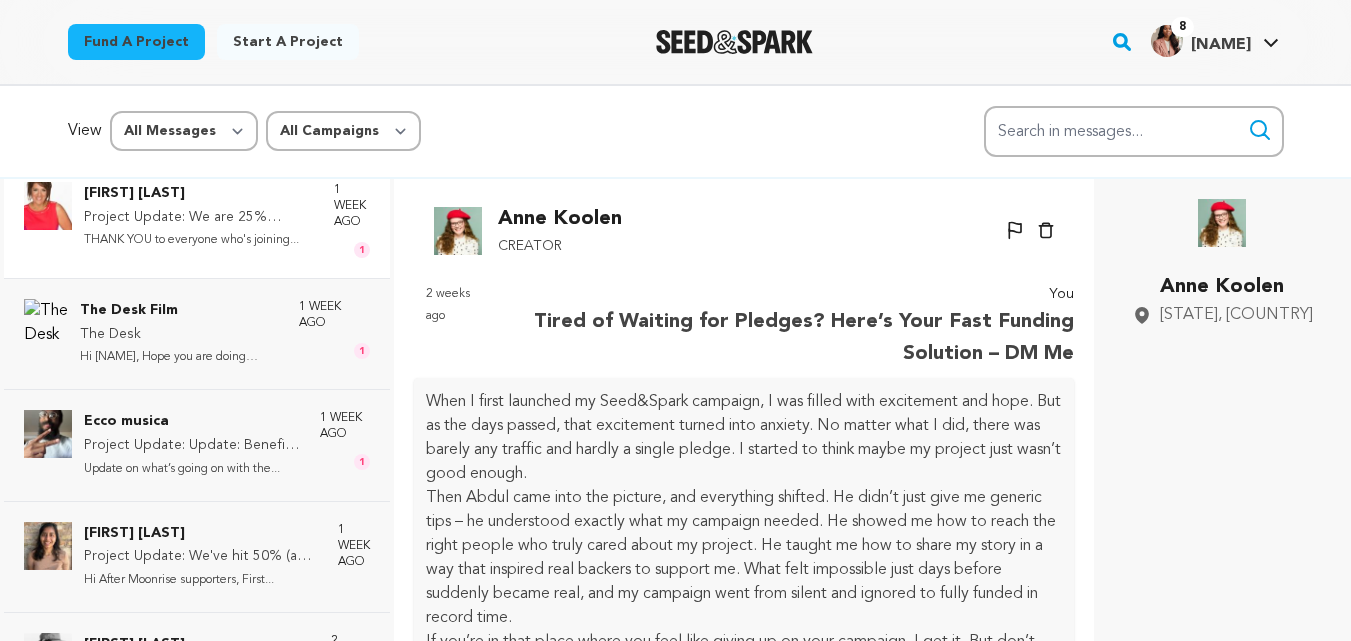 click on "Project Update:
We are 25% funded! Help us meet our next milestone..." at bounding box center (199, 218) 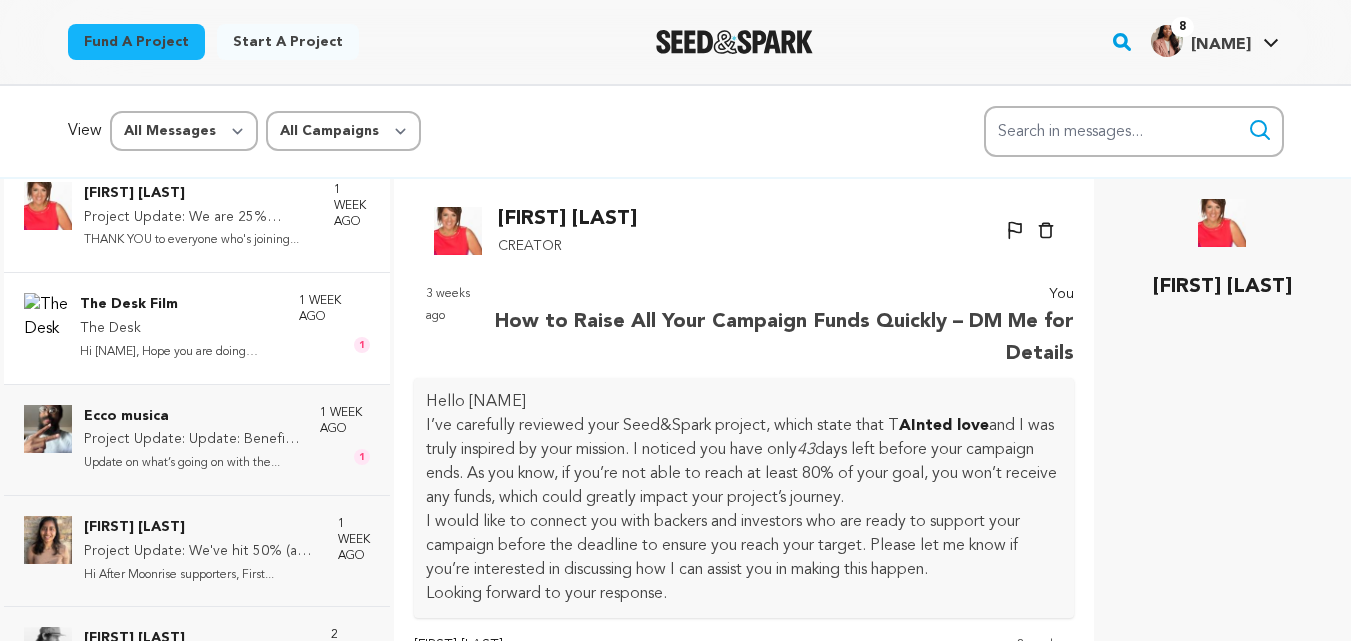 scroll, scrollTop: 98, scrollLeft: 0, axis: vertical 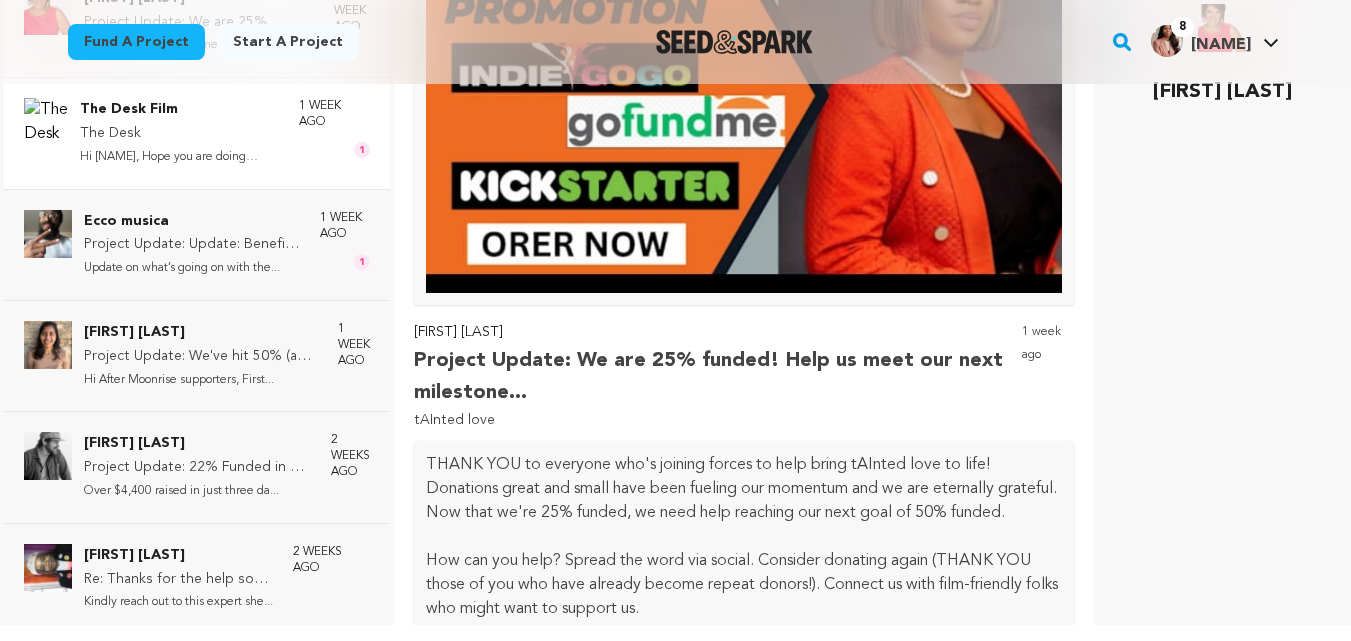 click on "Hi Atiya, Hope you are doing well...." at bounding box center (179, 157) 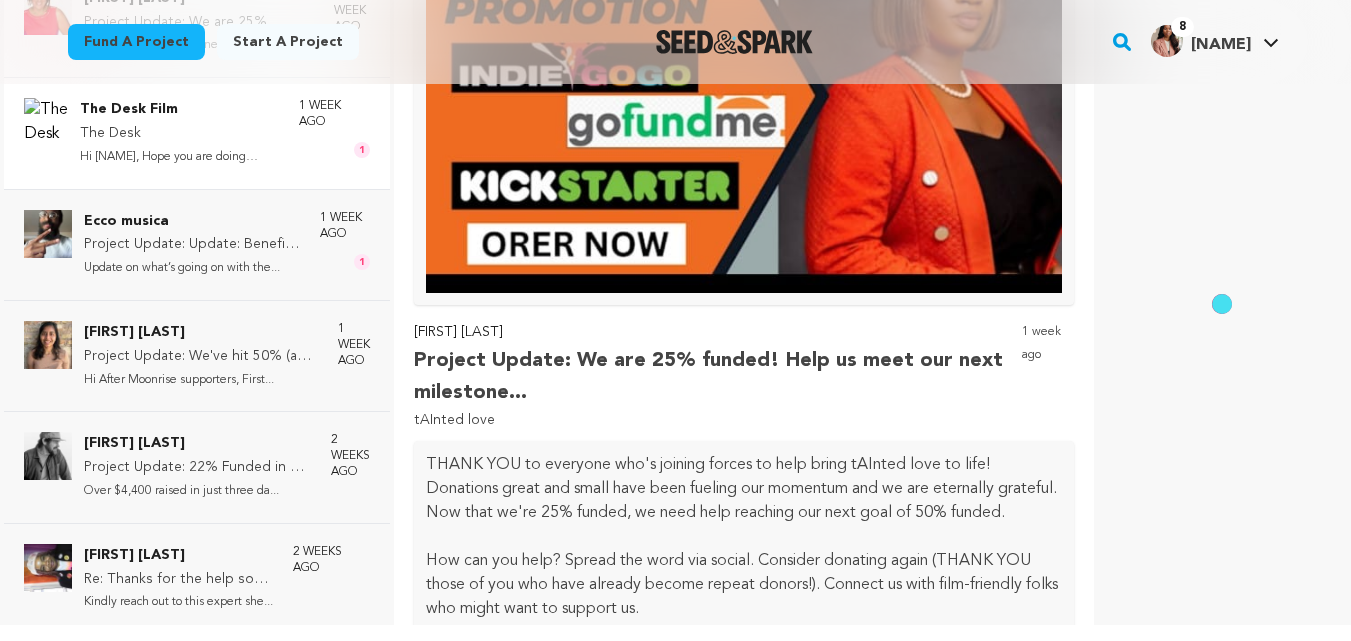 scroll, scrollTop: 788, scrollLeft: 0, axis: vertical 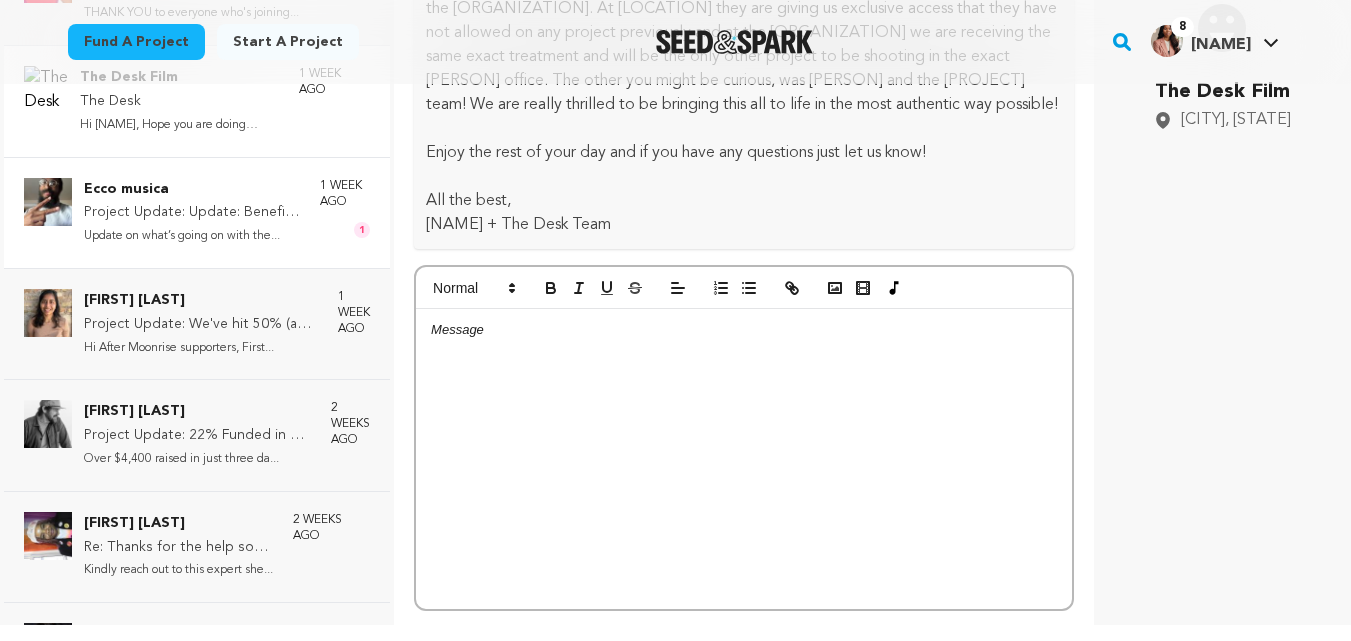 click on "1 week ago
1" at bounding box center (345, 213) 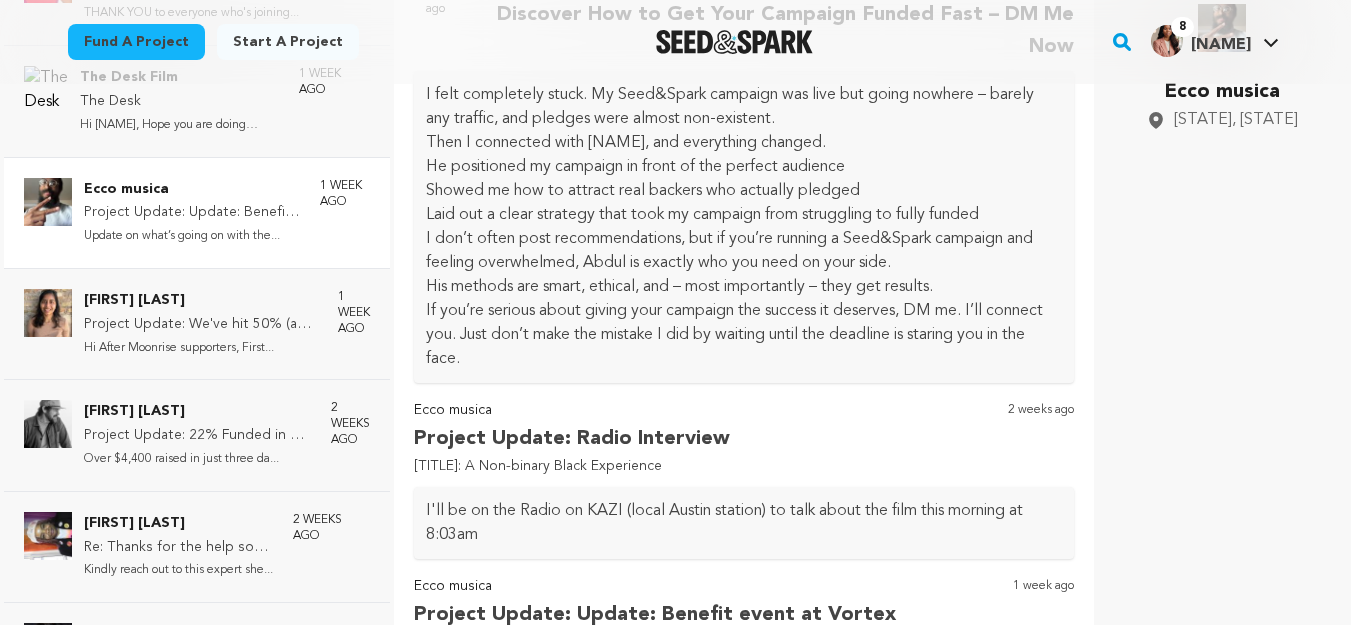 scroll, scrollTop: 0, scrollLeft: 0, axis: both 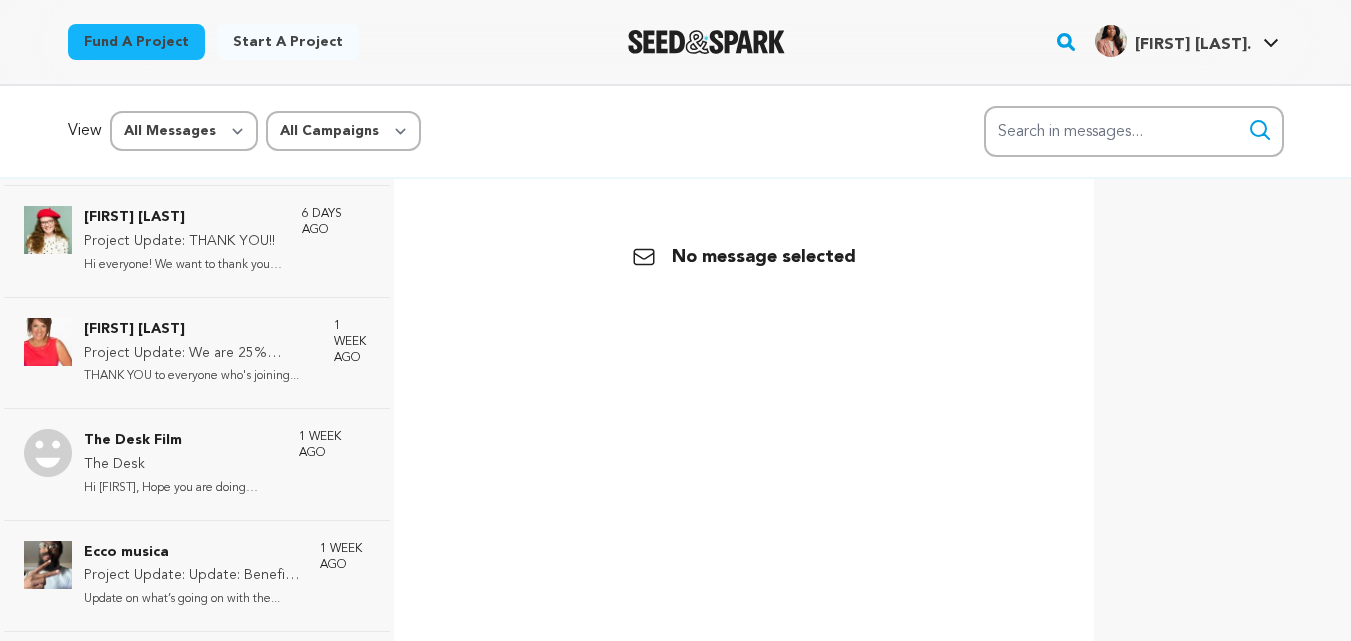 click on "Fund a project" at bounding box center (136, 42) 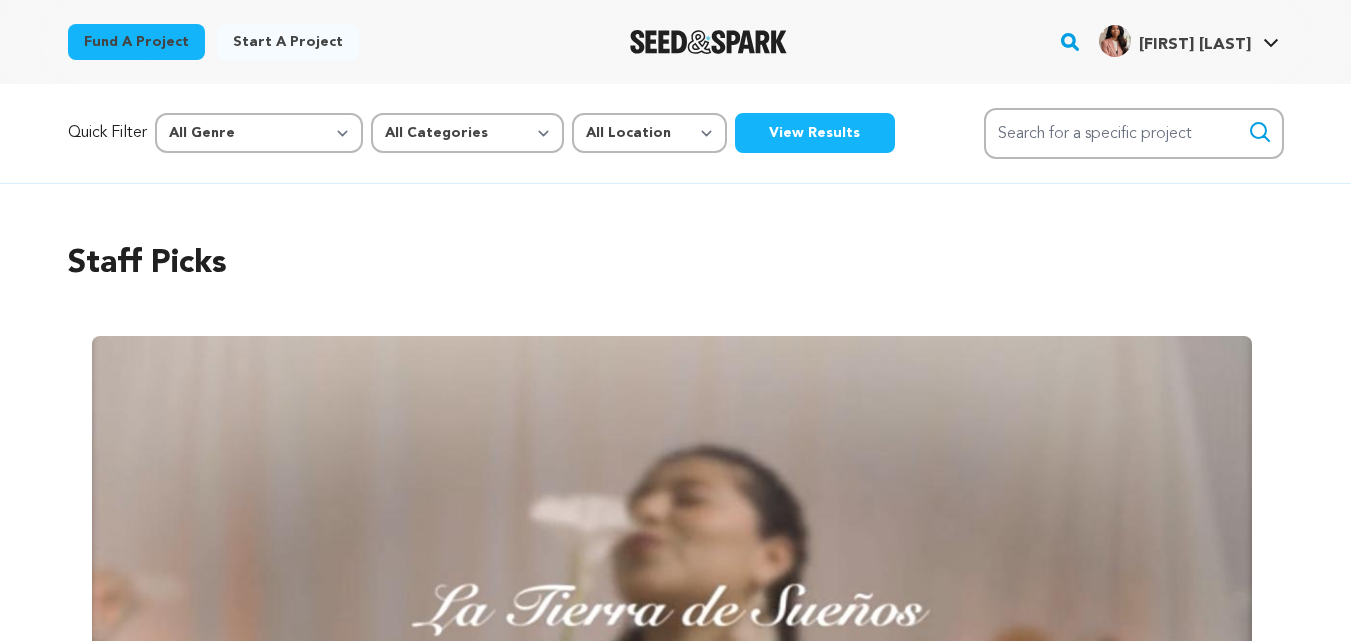 scroll, scrollTop: 0, scrollLeft: 0, axis: both 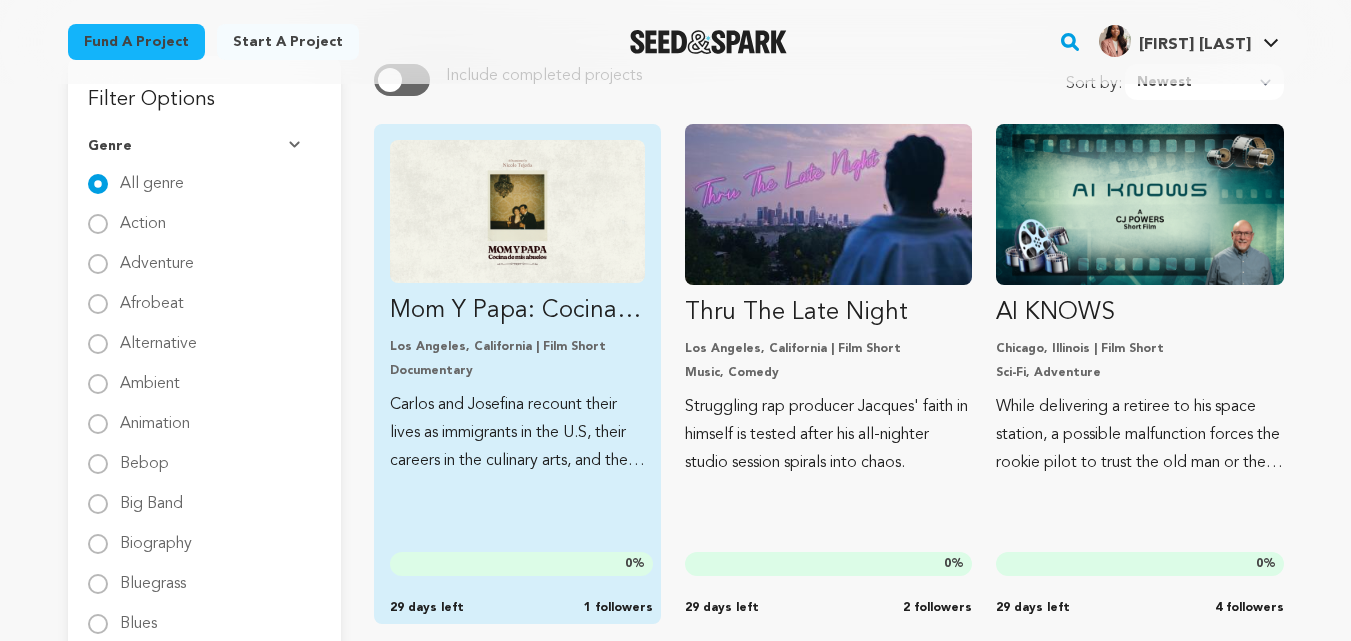 click on "Carlos and Josefina recount their lives as immigrants in the U.S, their careers in the culinary arts, and their love for family and food." at bounding box center [517, 433] 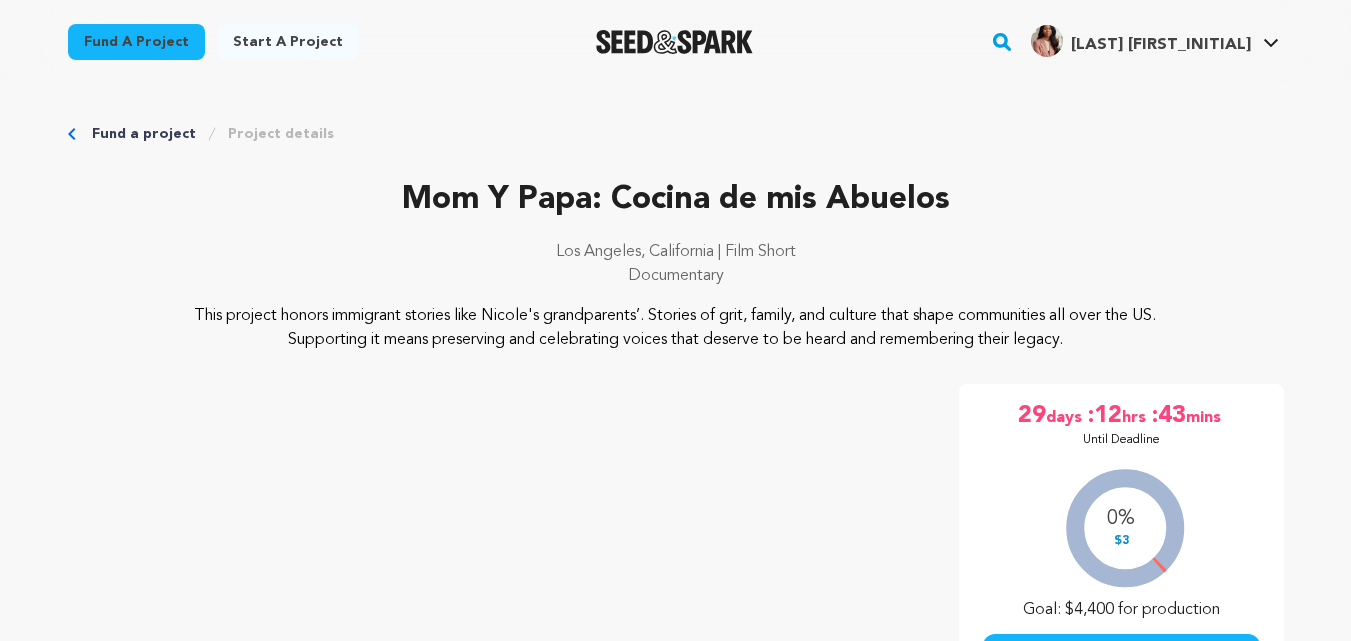 scroll, scrollTop: 0, scrollLeft: 0, axis: both 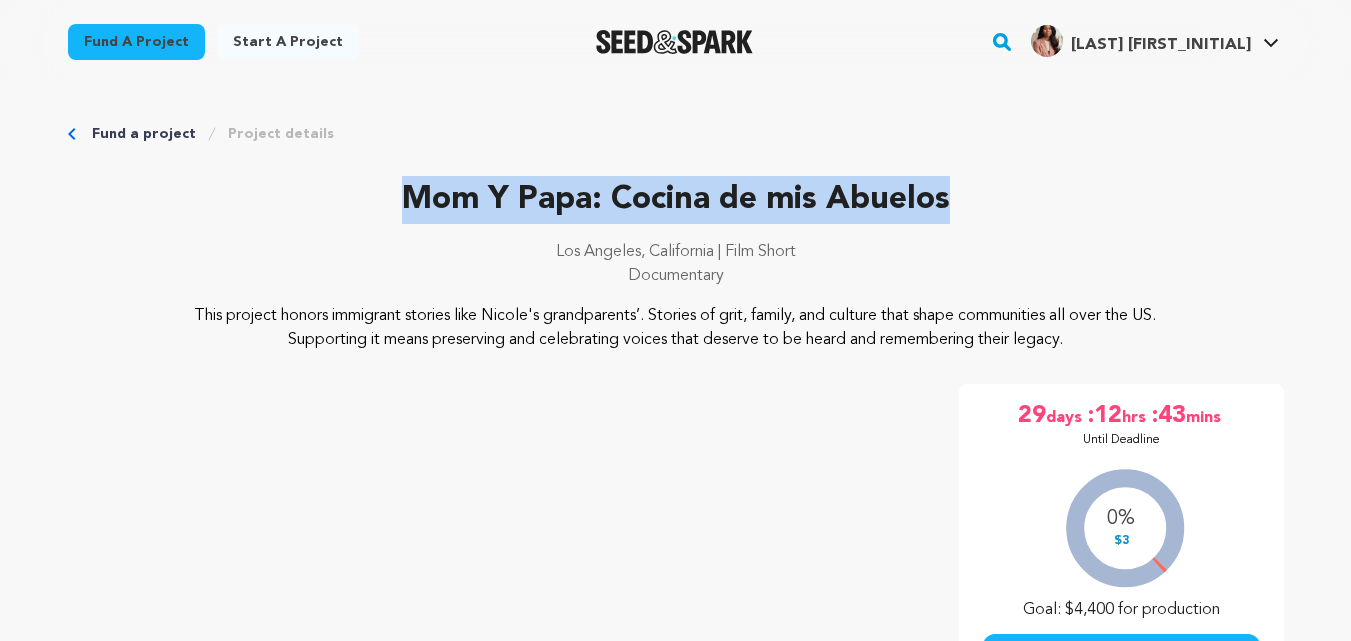 drag, startPoint x: 400, startPoint y: 206, endPoint x: 969, endPoint y: 184, distance: 569.4252 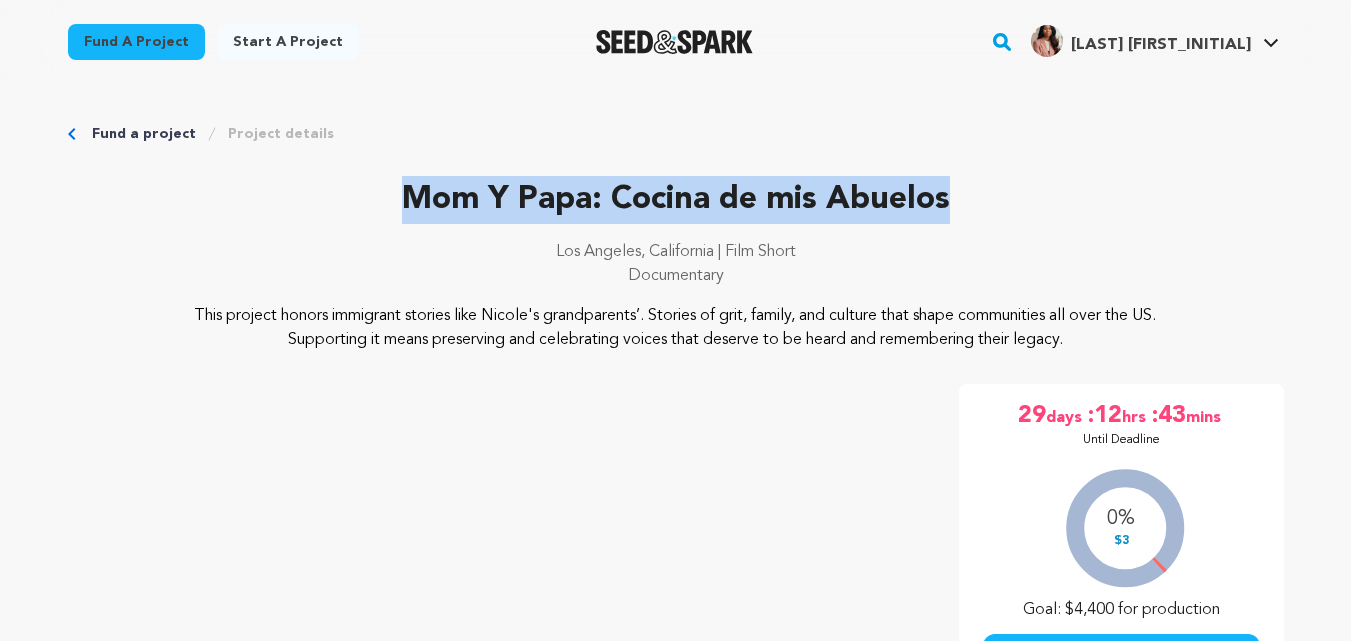copy on "Mom Y Papa: Cocina de mis Abuelos" 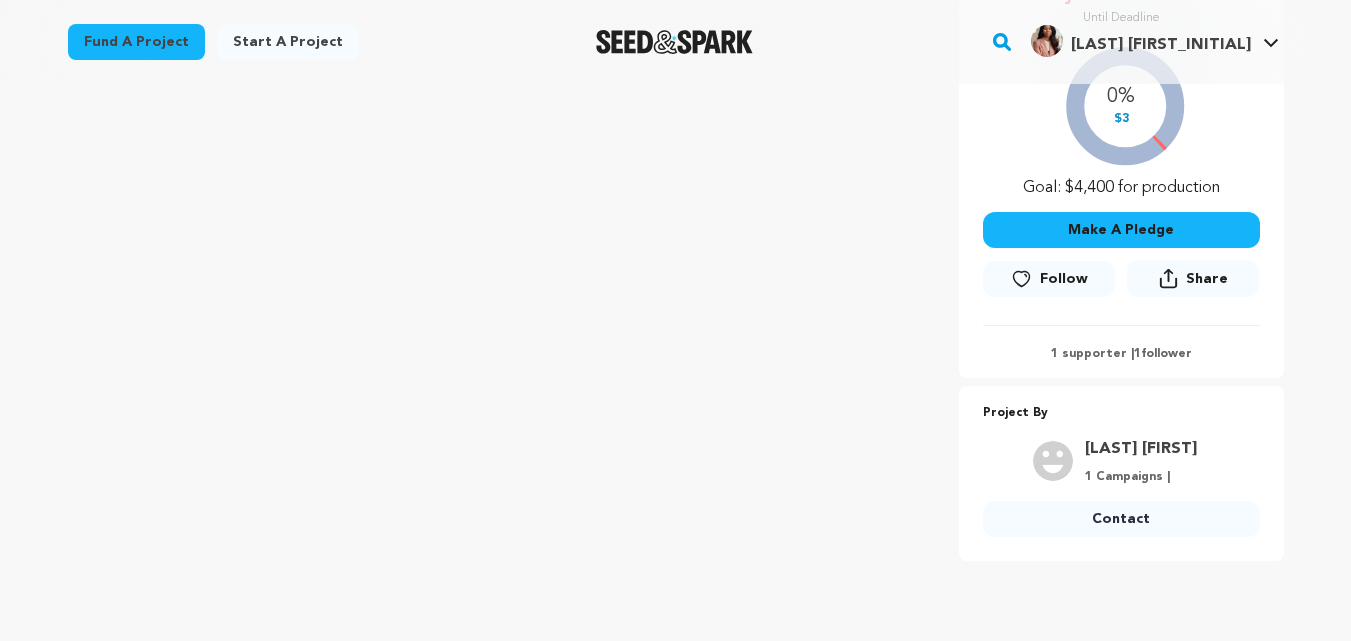 scroll, scrollTop: 428, scrollLeft: 0, axis: vertical 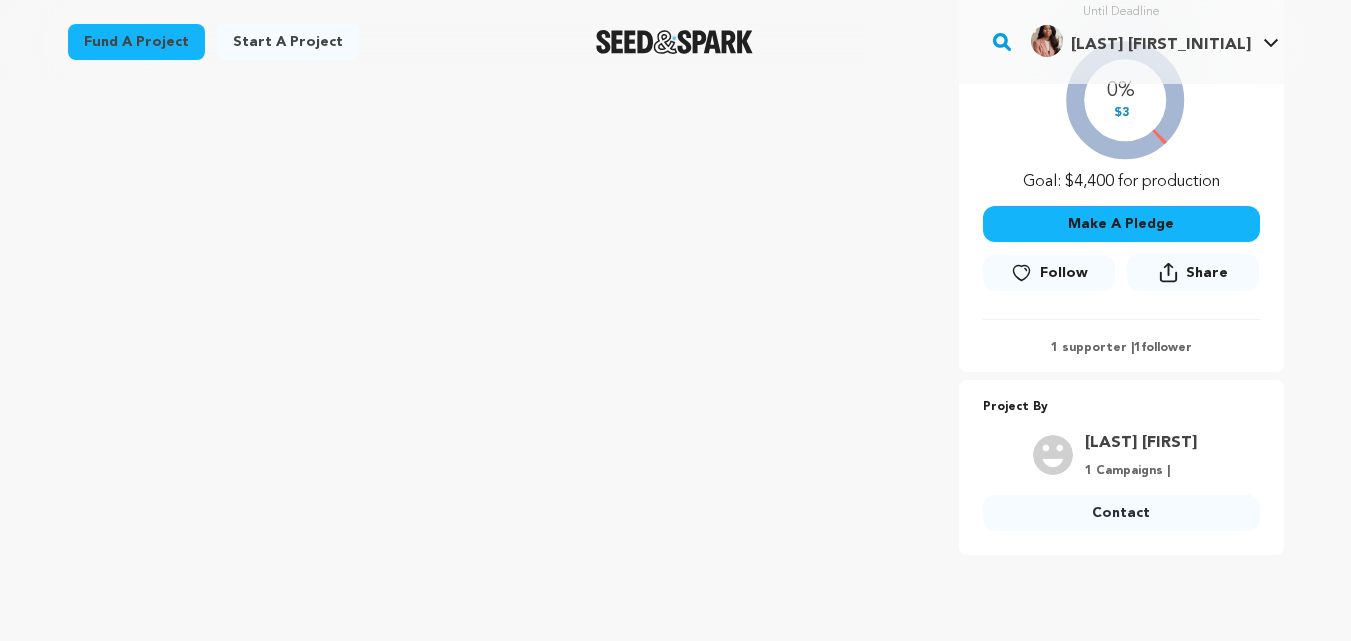 click on "Follow" at bounding box center [1064, 273] 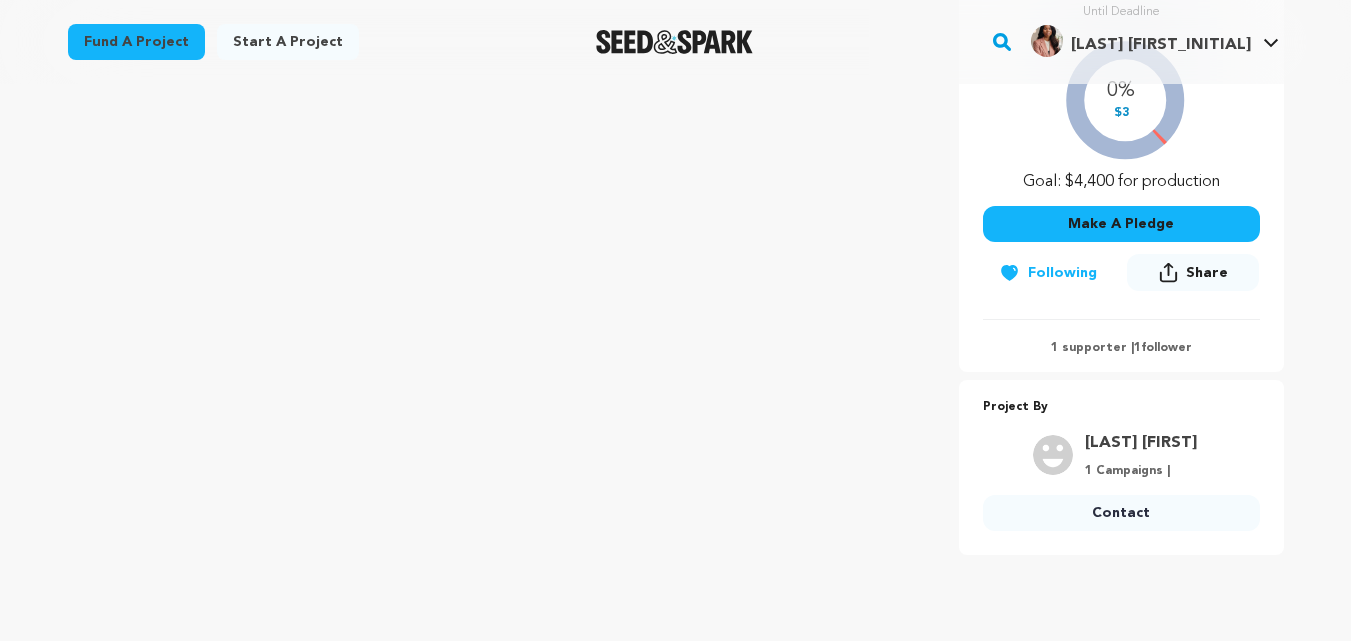 click on "Contact" at bounding box center (1121, 513) 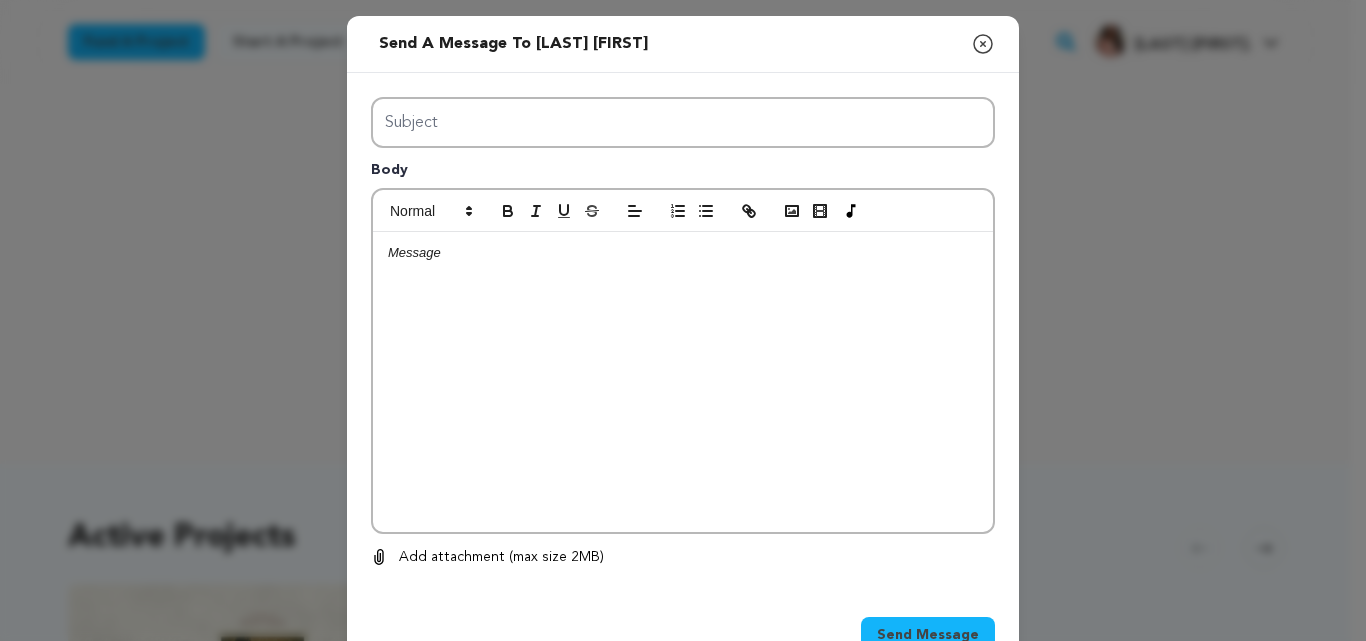 scroll, scrollTop: 0, scrollLeft: 0, axis: both 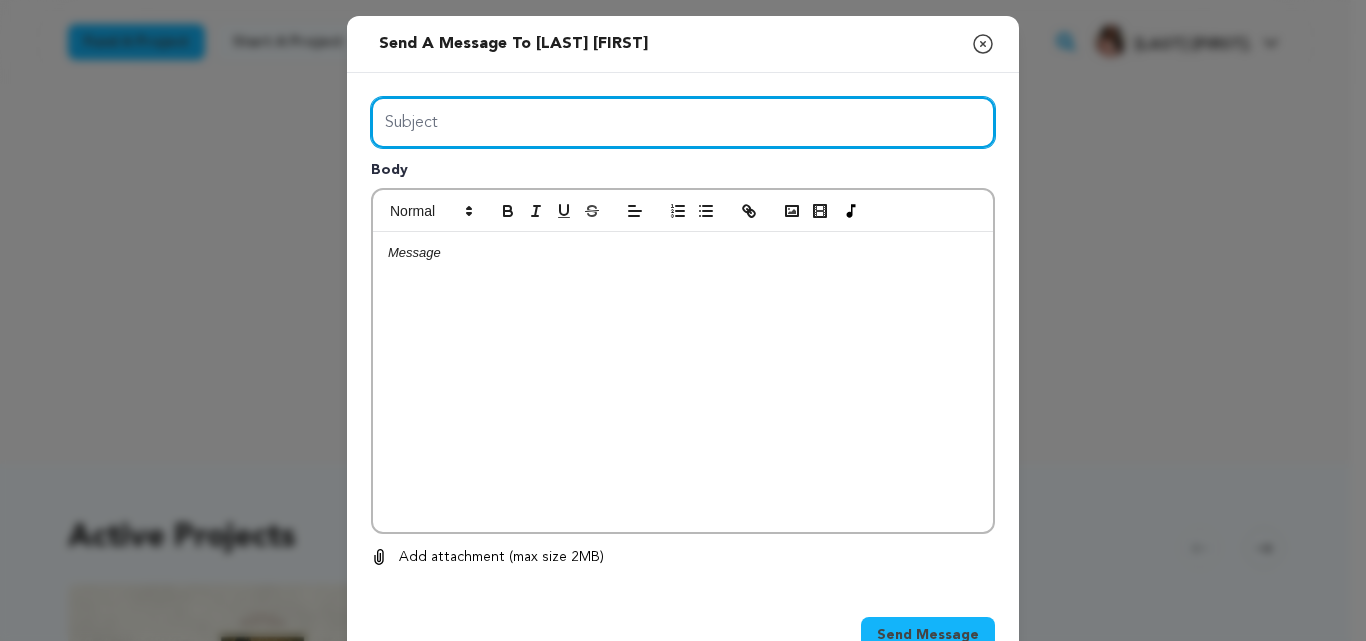 click on "Subject" at bounding box center (683, 122) 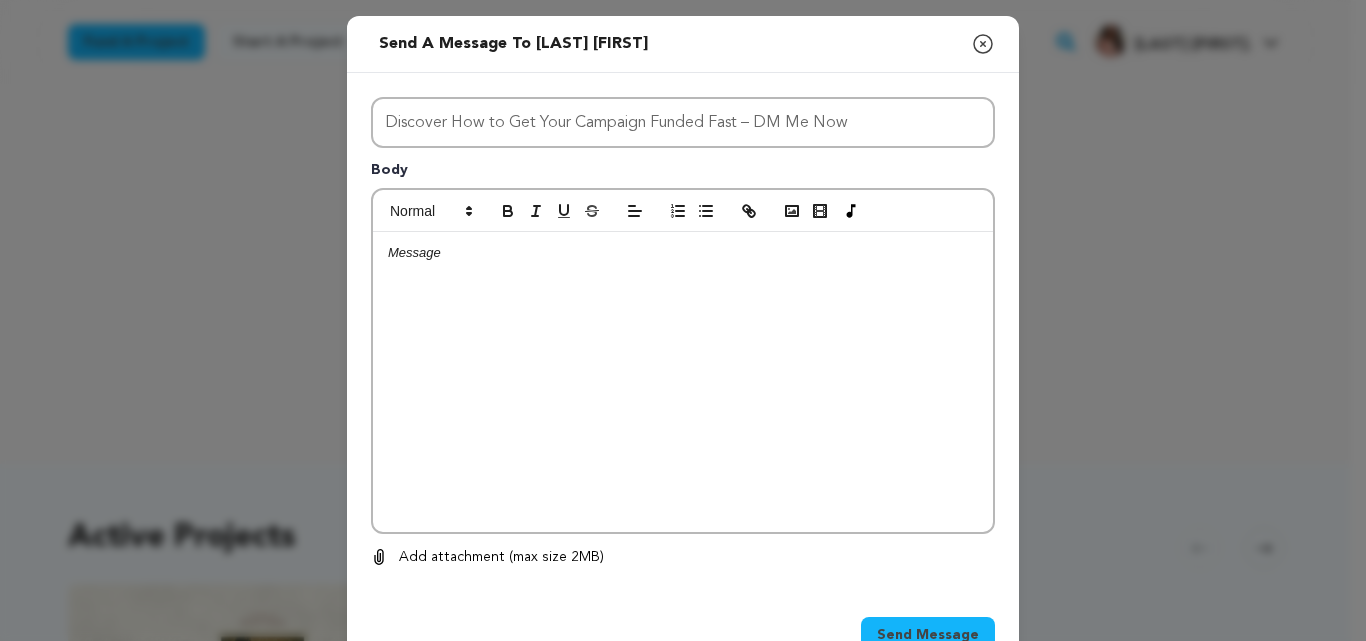 click at bounding box center [683, 382] 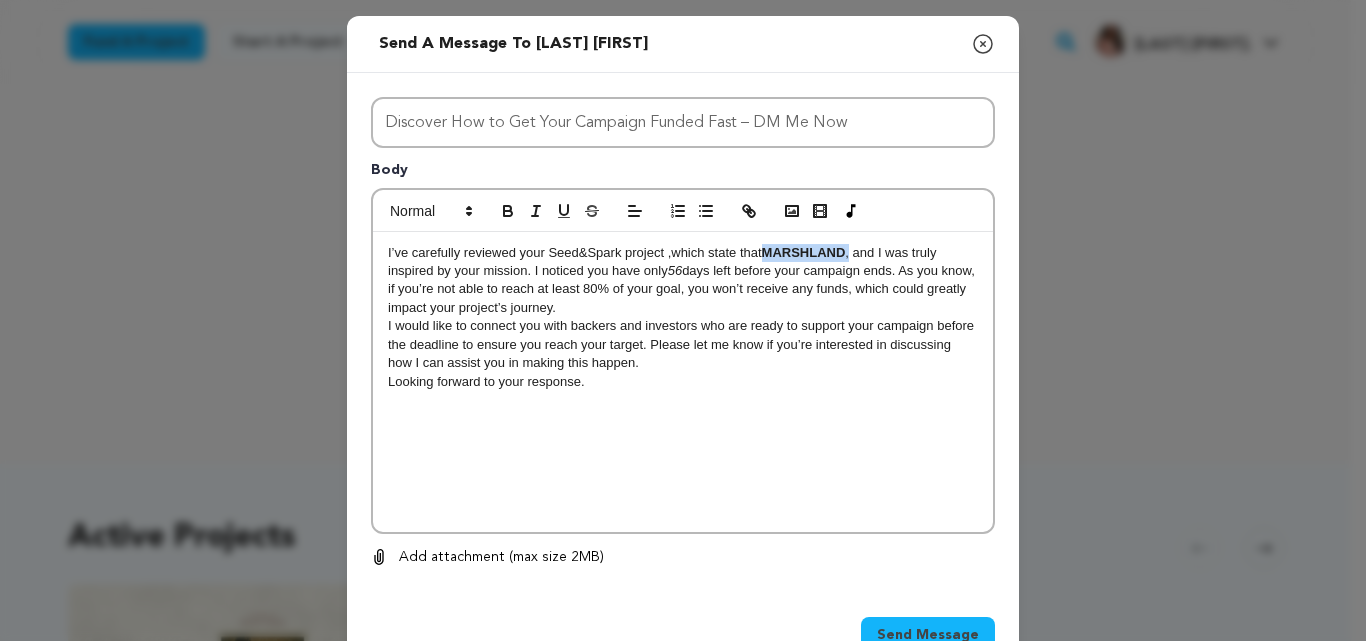 drag, startPoint x: 753, startPoint y: 253, endPoint x: 845, endPoint y: 250, distance: 92.0489 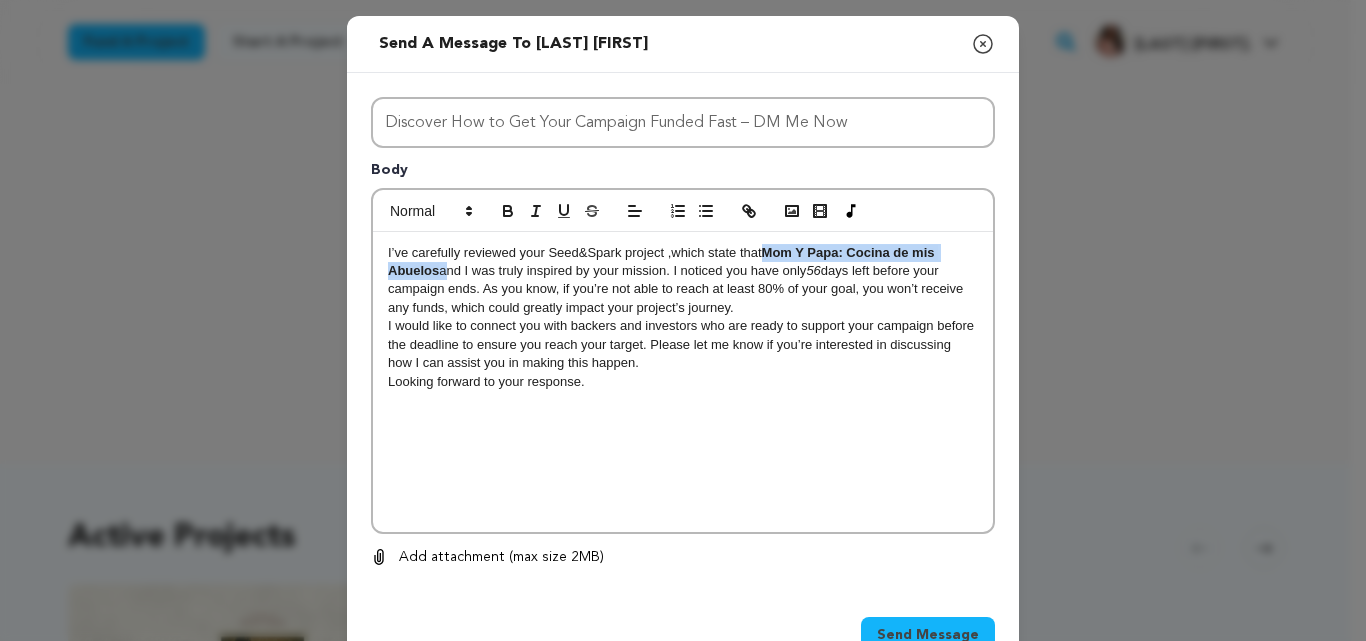 scroll, scrollTop: 0, scrollLeft: 0, axis: both 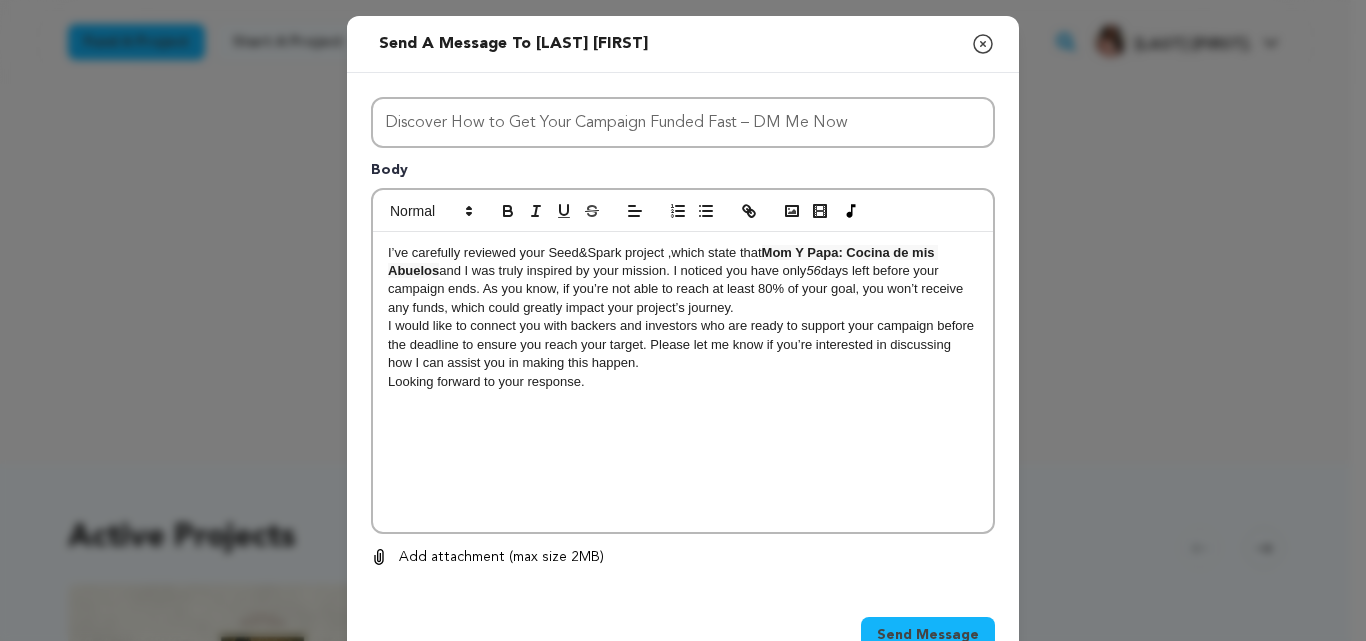 click on "I’ve carefully reviewed your Seed&Spark project ,which state that Mom Y Papa: Cocina de mis Abuelos  and I was truly inspired by your mission. I noticed you have only  56  days left before your campaign ends. As you know, if you’re not able to reach at least 80% of your goal, you won’t receive any funds, which could greatly impact your project’s journey." at bounding box center [683, 281] 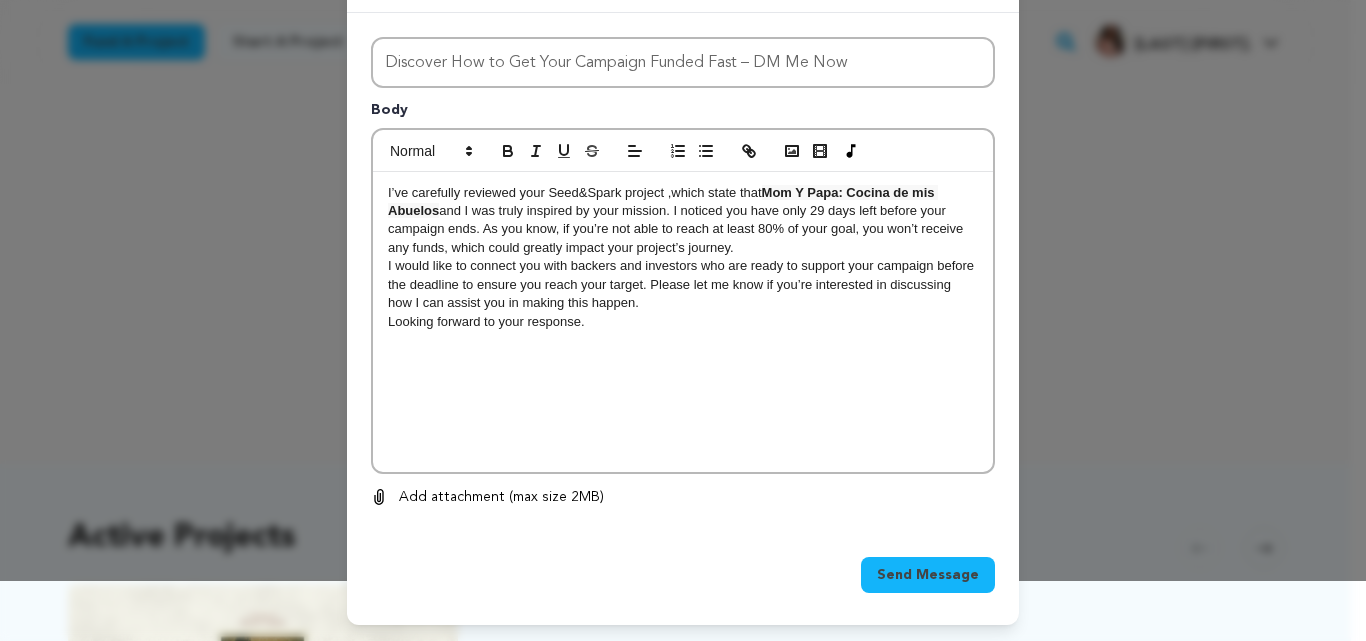 scroll, scrollTop: 0, scrollLeft: 0, axis: both 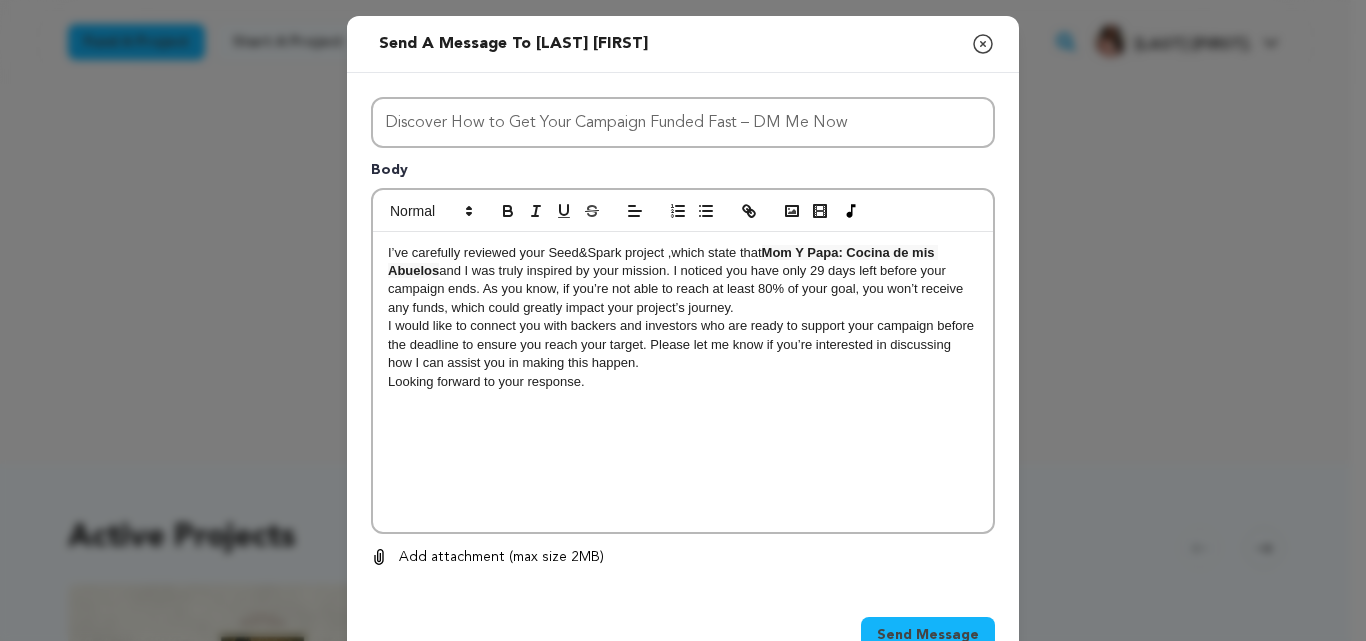click on "I’ve carefully reviewed your Seed&Spark project ,which state that  Mom Y Papa: Cocina de mis Abuelos  and I was truly inspired by your mission. I noticed you have only 29   days left before your campaign ends. As you know, if you’re not able to reach at least 80% of your goal, you won’t receive any funds, which could greatly impact your project’s journey. I would like to connect you with backers and investors who are ready to support your campaign before the deadline to ensure you reach your target. Please let me know if you’re interested in discussing how I can assist you in making this happen. Looking forward to your response." at bounding box center [683, 382] 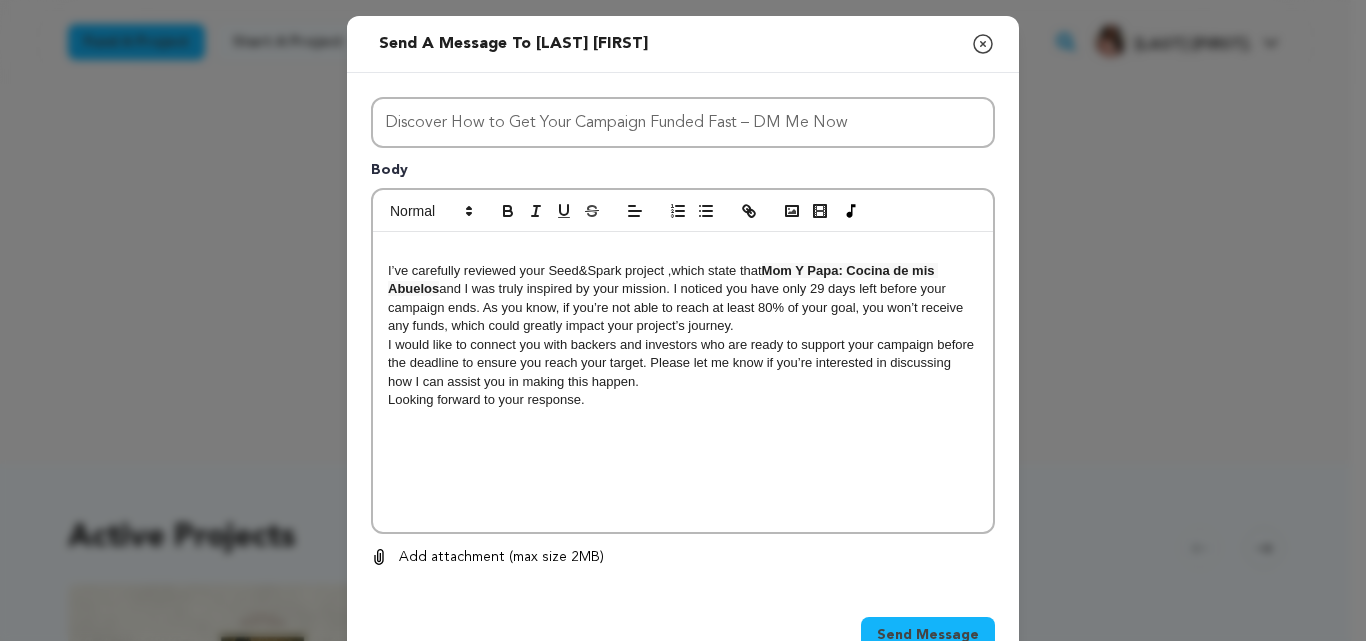 click on "I’ve carefully reviewed your Seed&Spark project ,which state that  Mom Y Papa: Cocina de mis Abuelos  and I was truly inspired by your mission. I noticed you have only 29   days left before your campaign ends. As you know, if you’re not able to reach at least 80% of your goal, you won’t receive any funds, which could greatly impact your project’s journey. I would like to connect you with backers and investors who are ready to support your campaign before the deadline to ensure you reach your target. Please let me know if you’re interested in discussing how I can assist you in making this happen. Looking forward to your response." at bounding box center (683, 382) 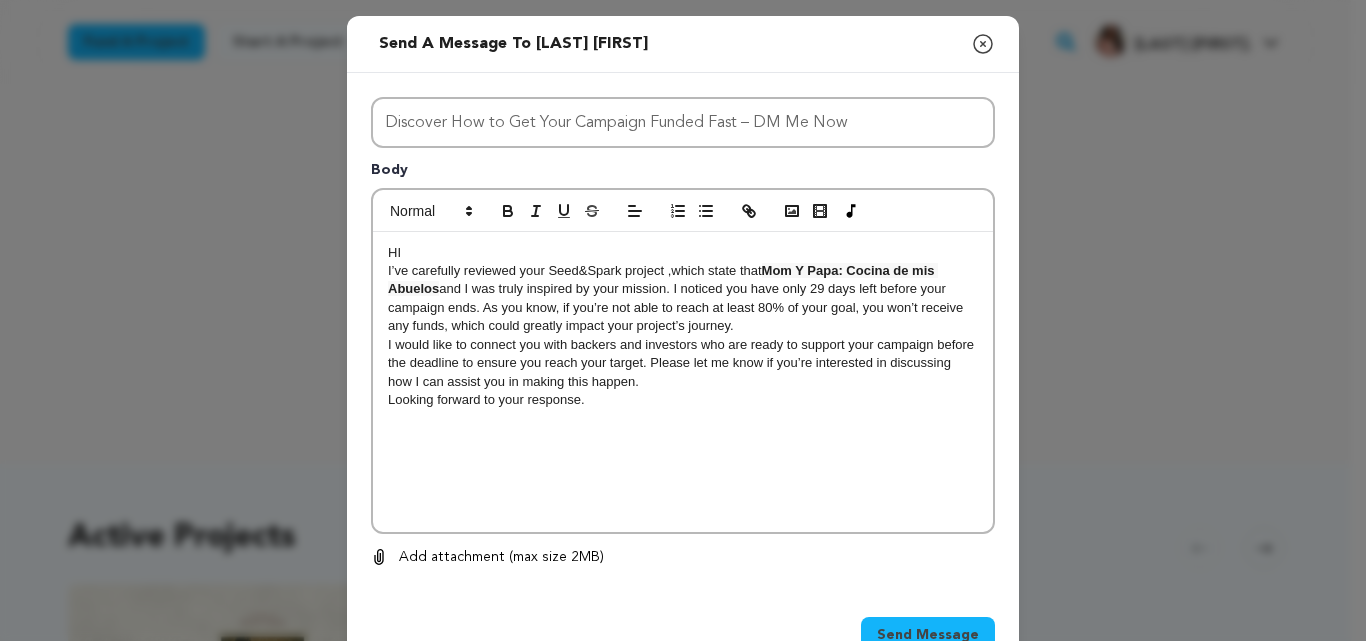 drag, startPoint x: 523, startPoint y: 41, endPoint x: 624, endPoint y: 48, distance: 101.24229 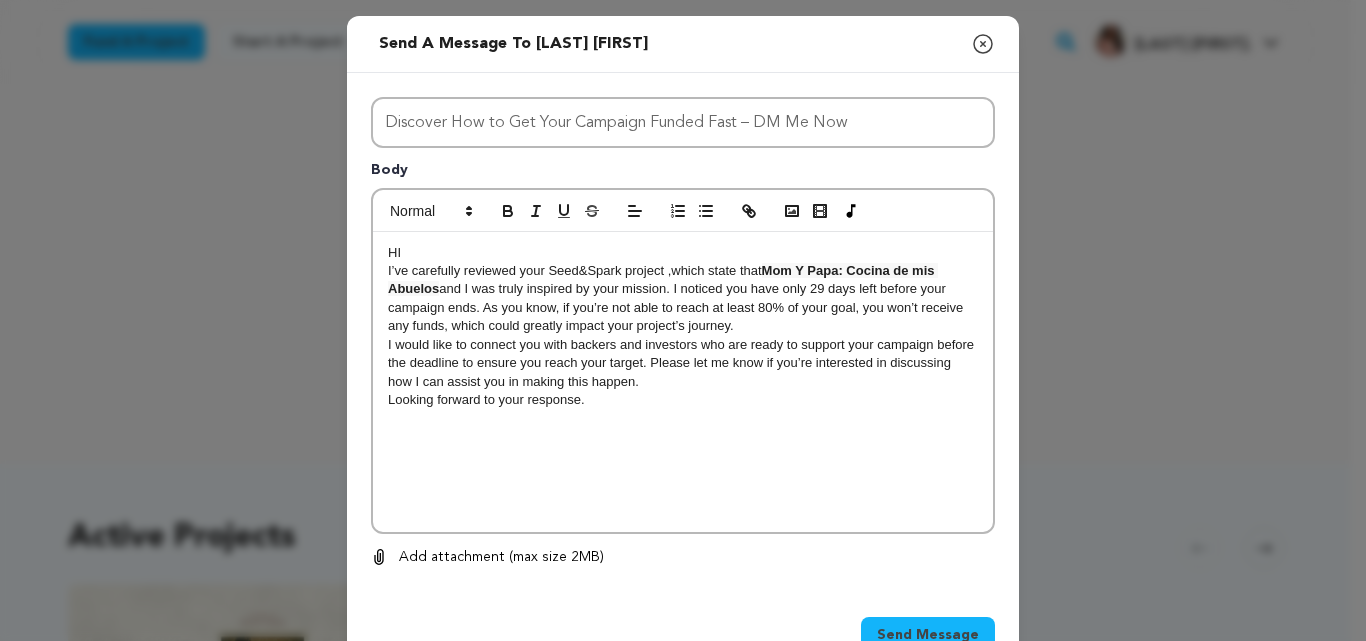 copy on "[LAST] [FIRST]" 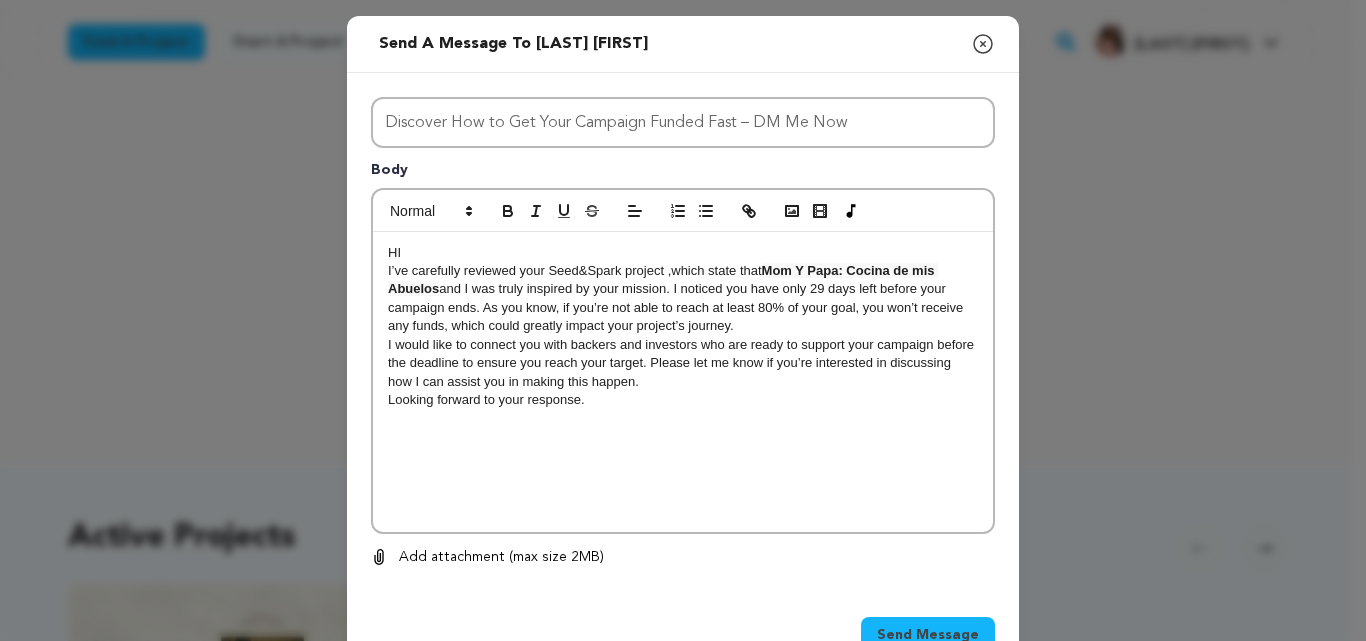 click on "HI" at bounding box center [683, 253] 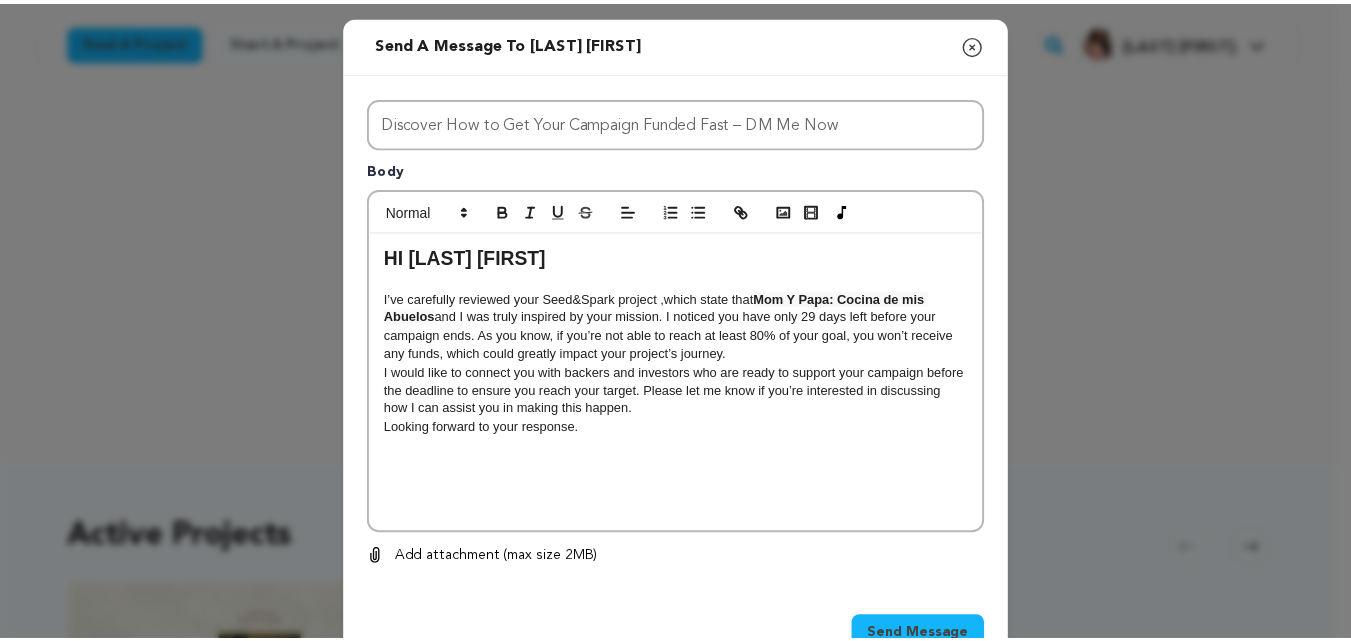 scroll, scrollTop: 60, scrollLeft: 0, axis: vertical 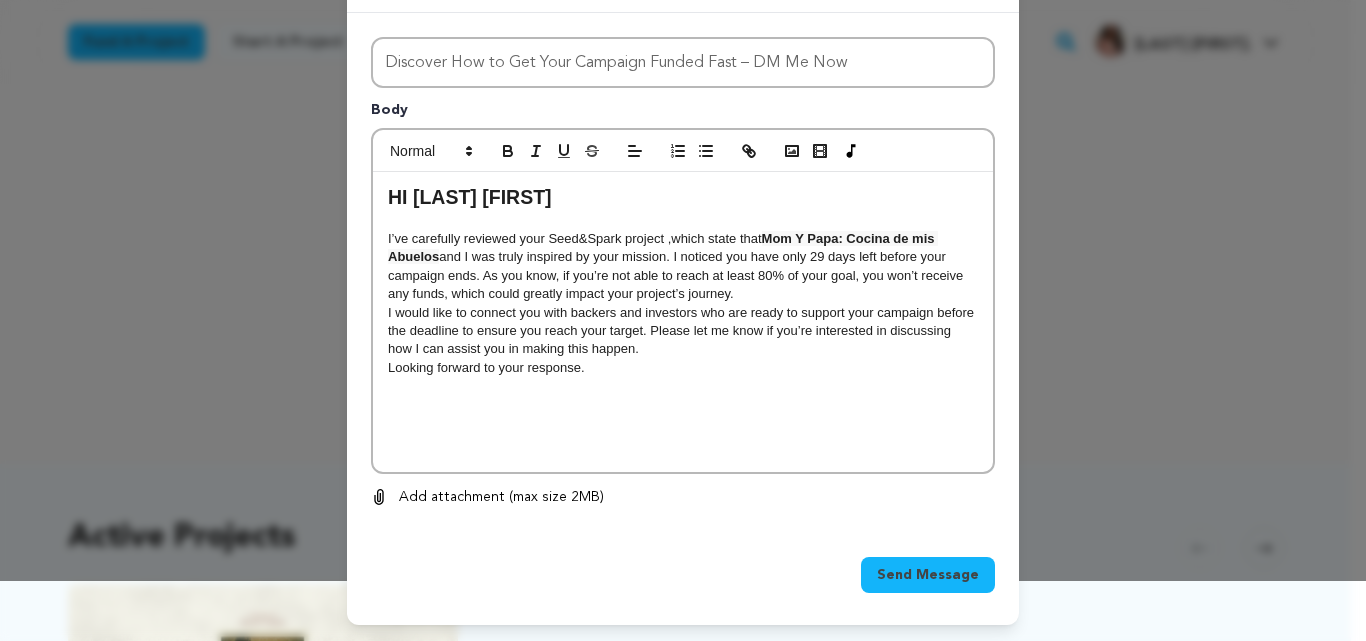 click on "Send Message" at bounding box center [928, 575] 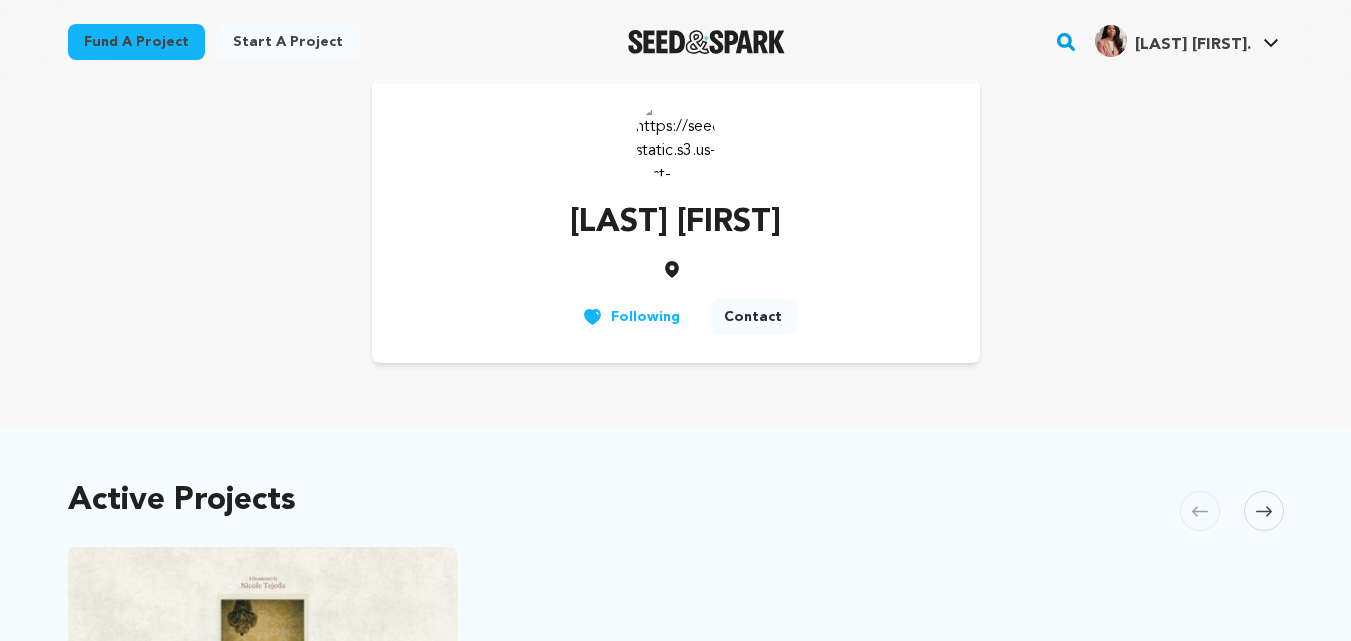 scroll, scrollTop: 0, scrollLeft: 0, axis: both 